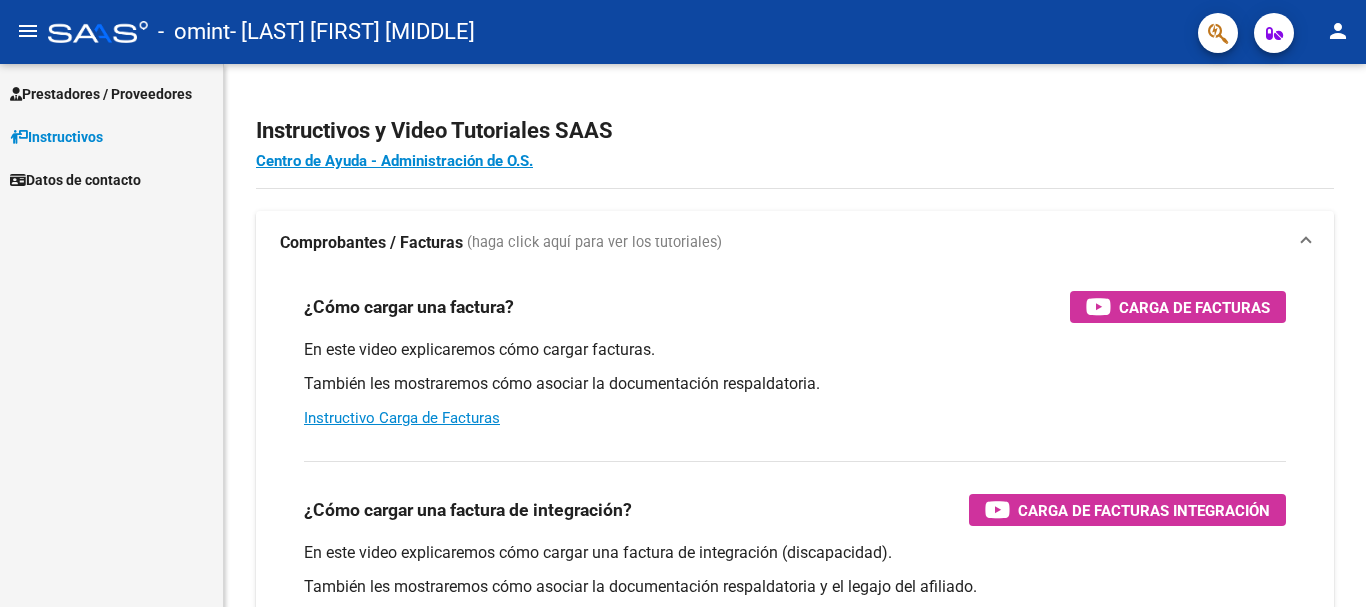 scroll, scrollTop: 0, scrollLeft: 0, axis: both 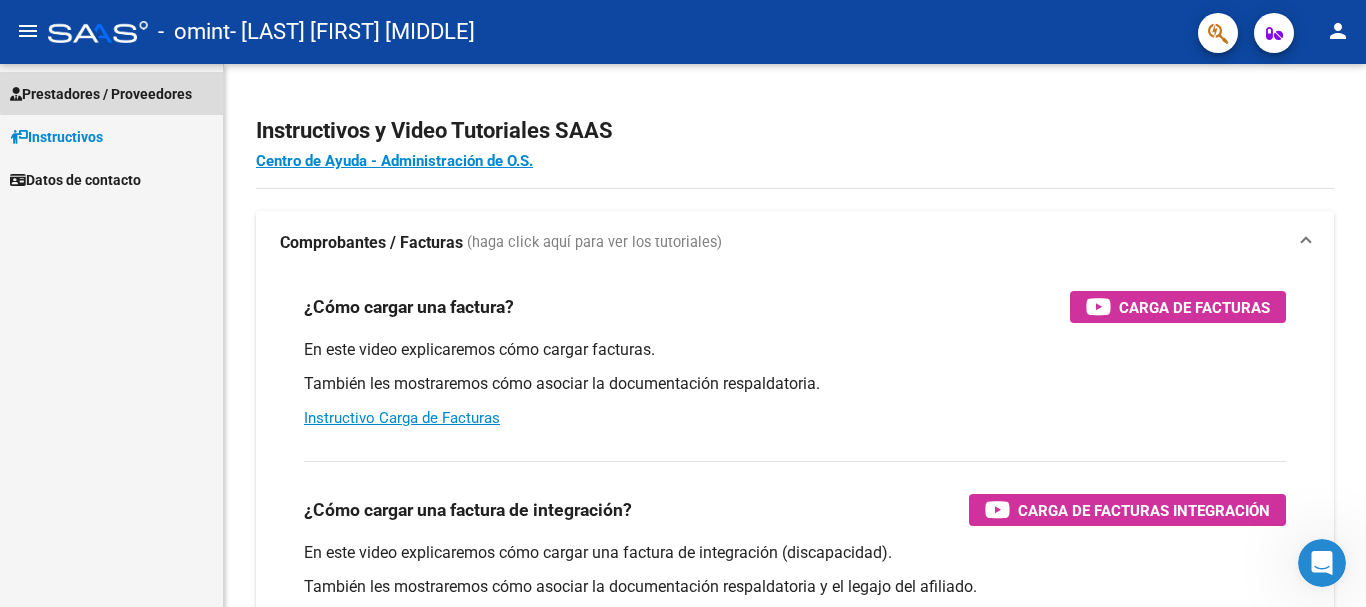 click on "Prestadores / Proveedores" at bounding box center (101, 94) 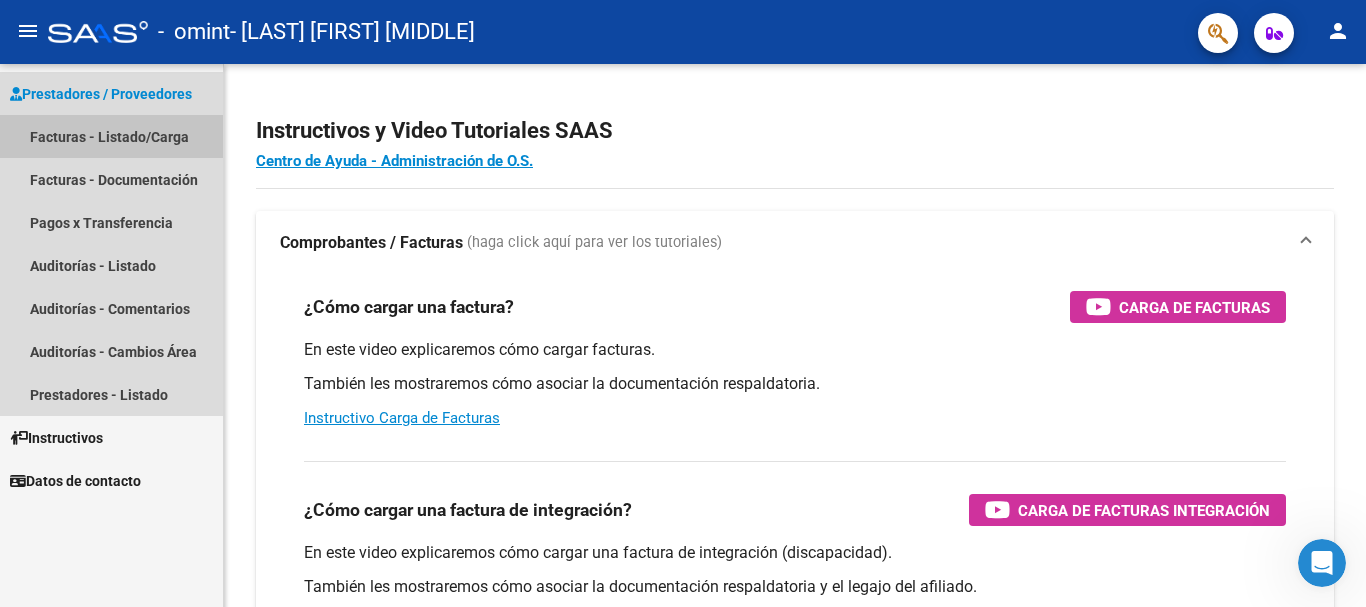 click on "Facturas - Listado/Carga" at bounding box center [111, 136] 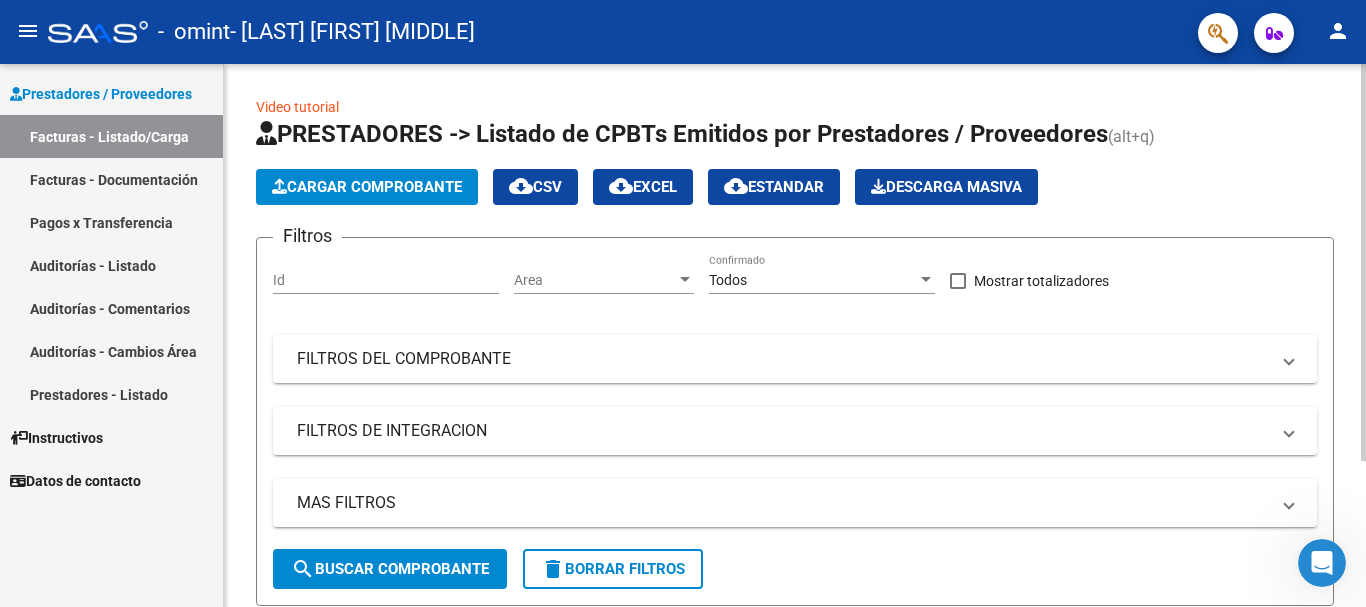 click on "Cargar Comprobante" 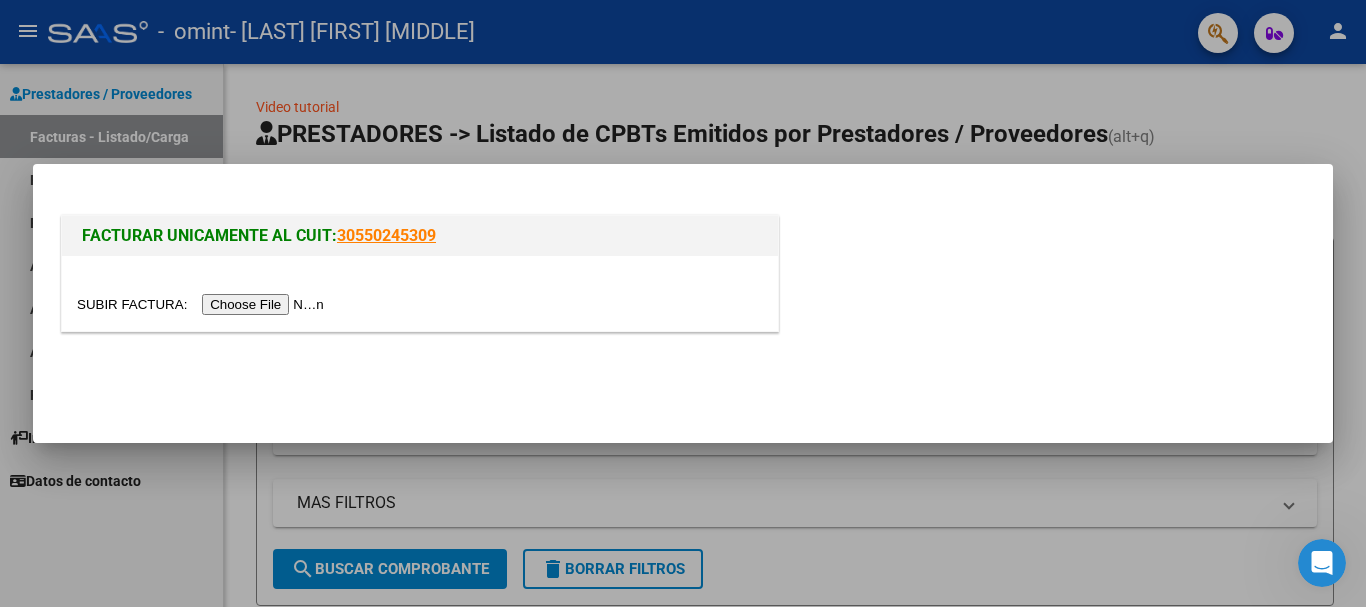 click at bounding box center (203, 304) 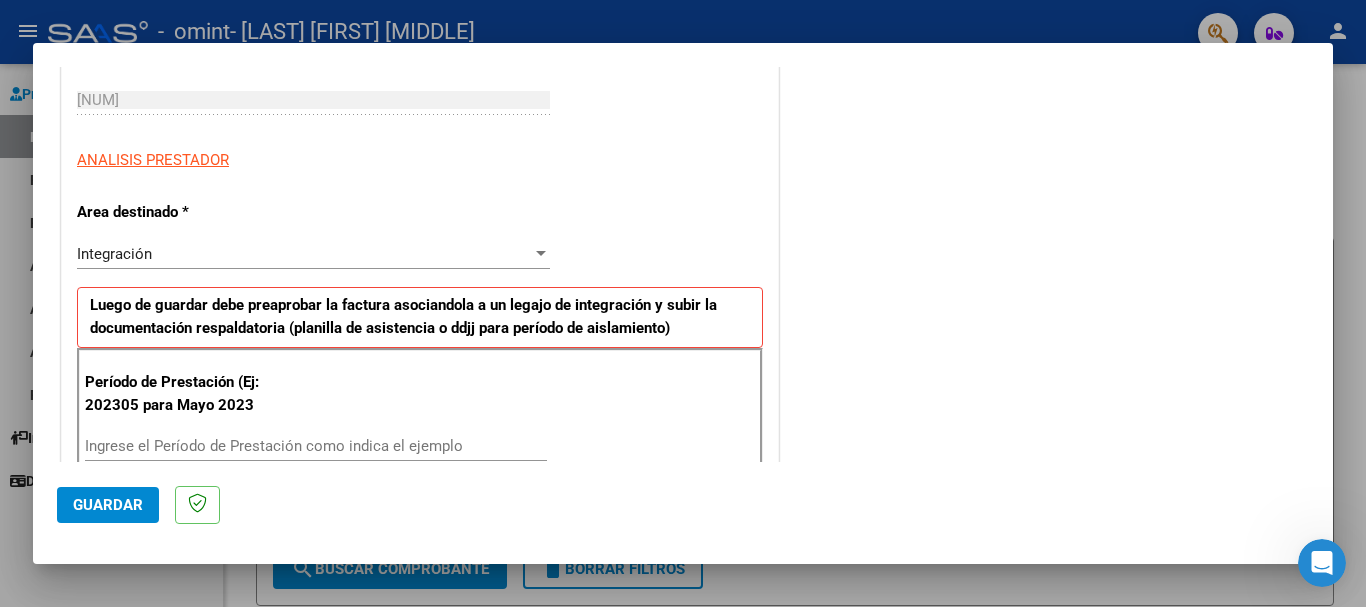 scroll, scrollTop: 400, scrollLeft: 0, axis: vertical 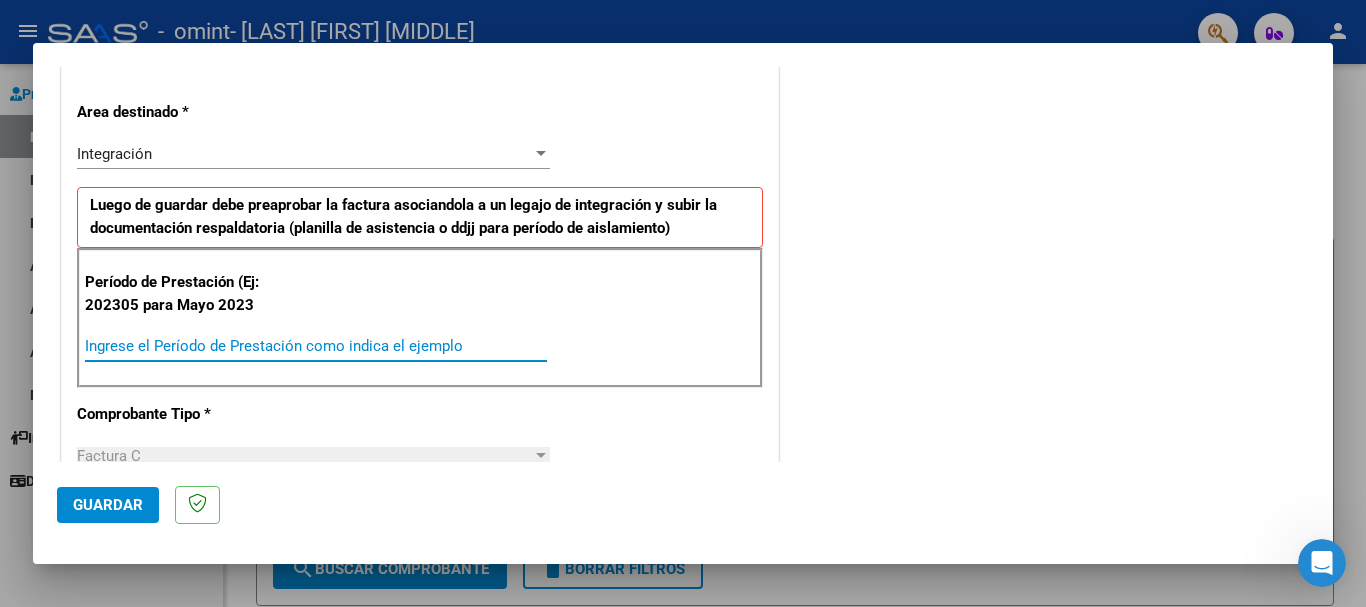 click on "Ingrese el Período de Prestación como indica el ejemplo" at bounding box center [316, 346] 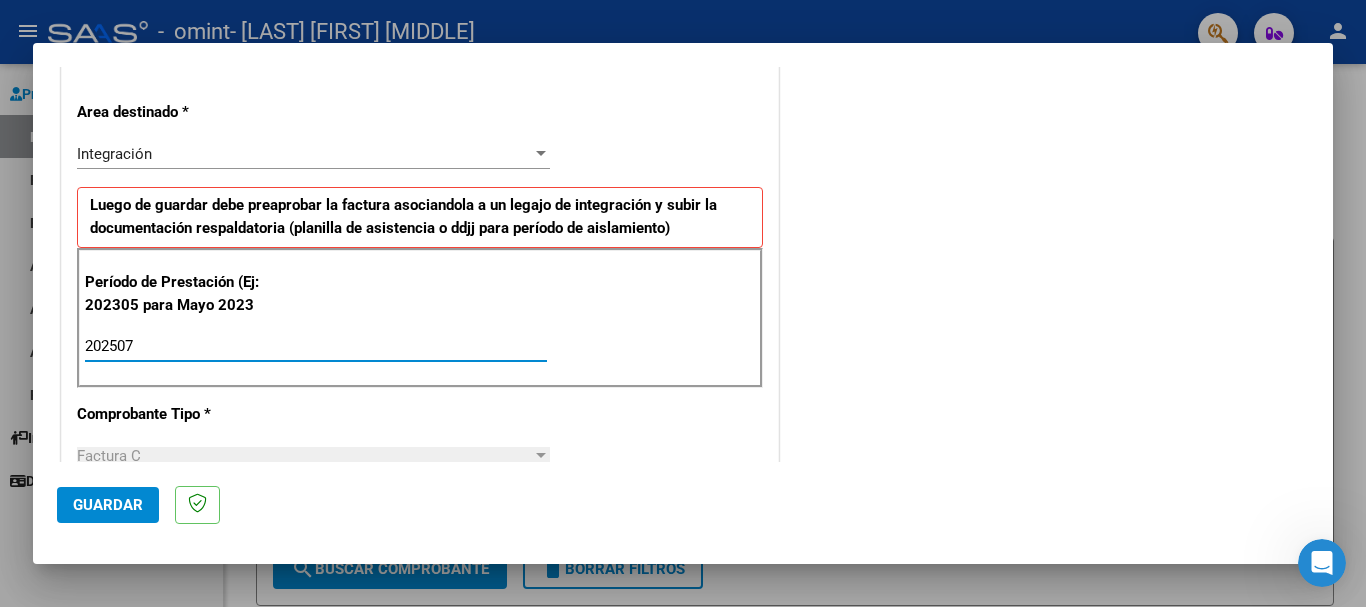 type on "202507" 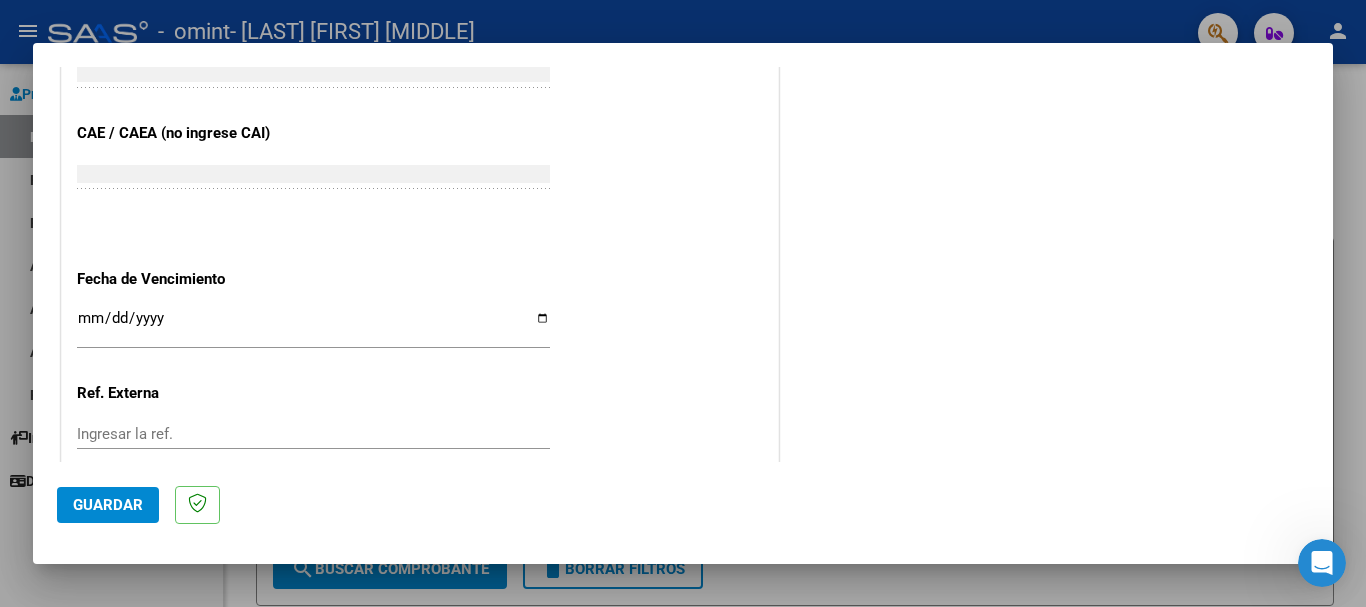 scroll, scrollTop: 1300, scrollLeft: 0, axis: vertical 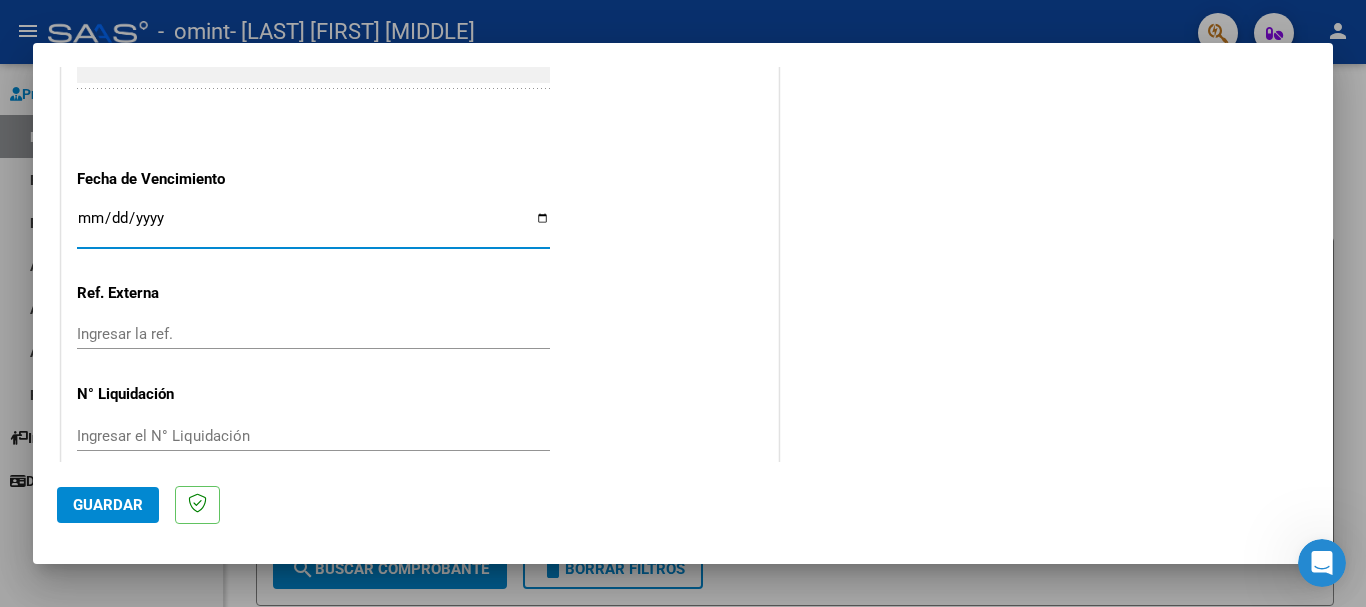 drag, startPoint x: 539, startPoint y: 216, endPoint x: 424, endPoint y: 307, distance: 146.64925 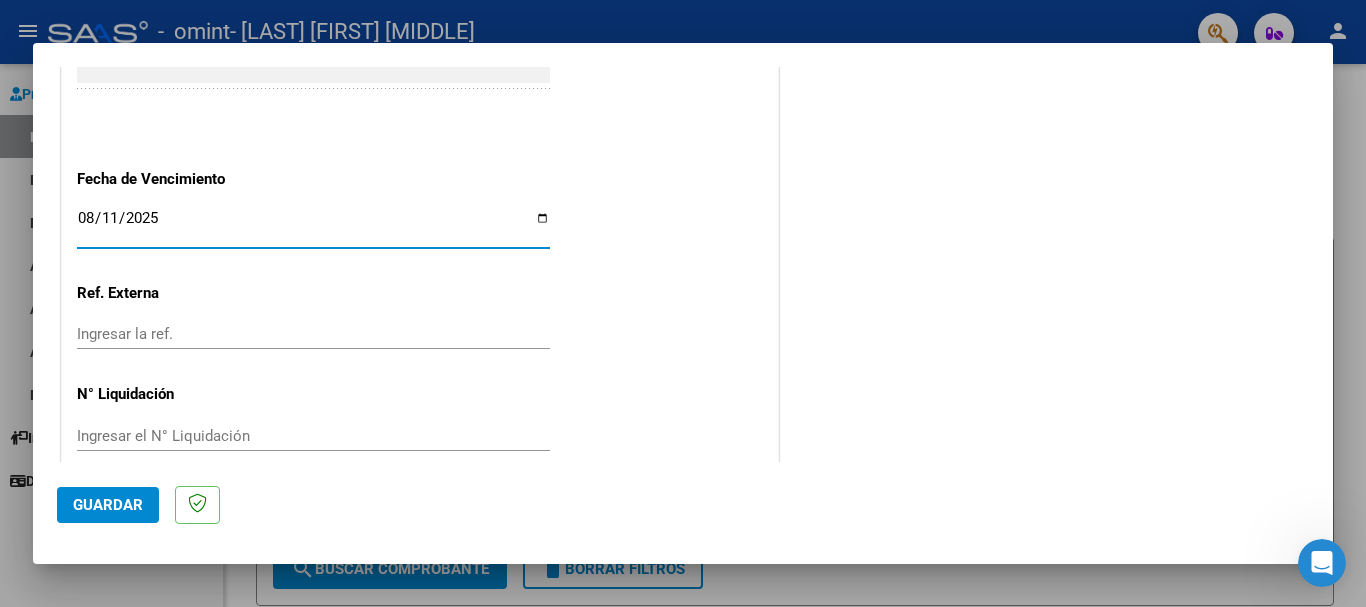 type on "2025-08-11" 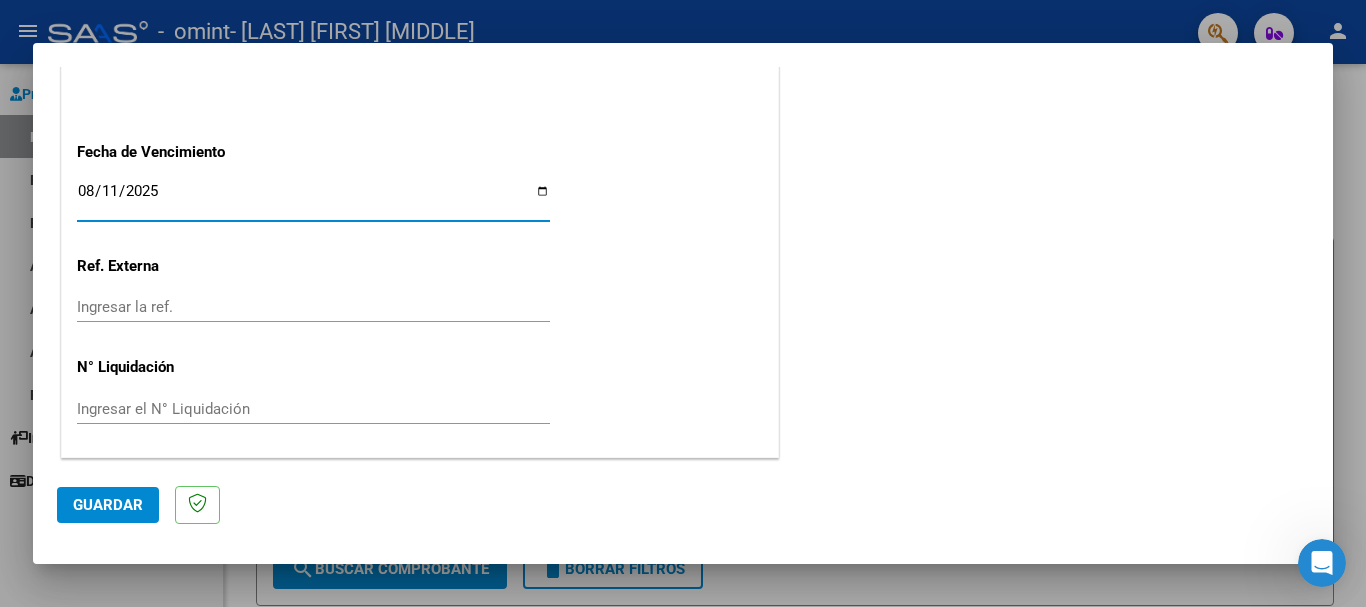 click on "Guardar" 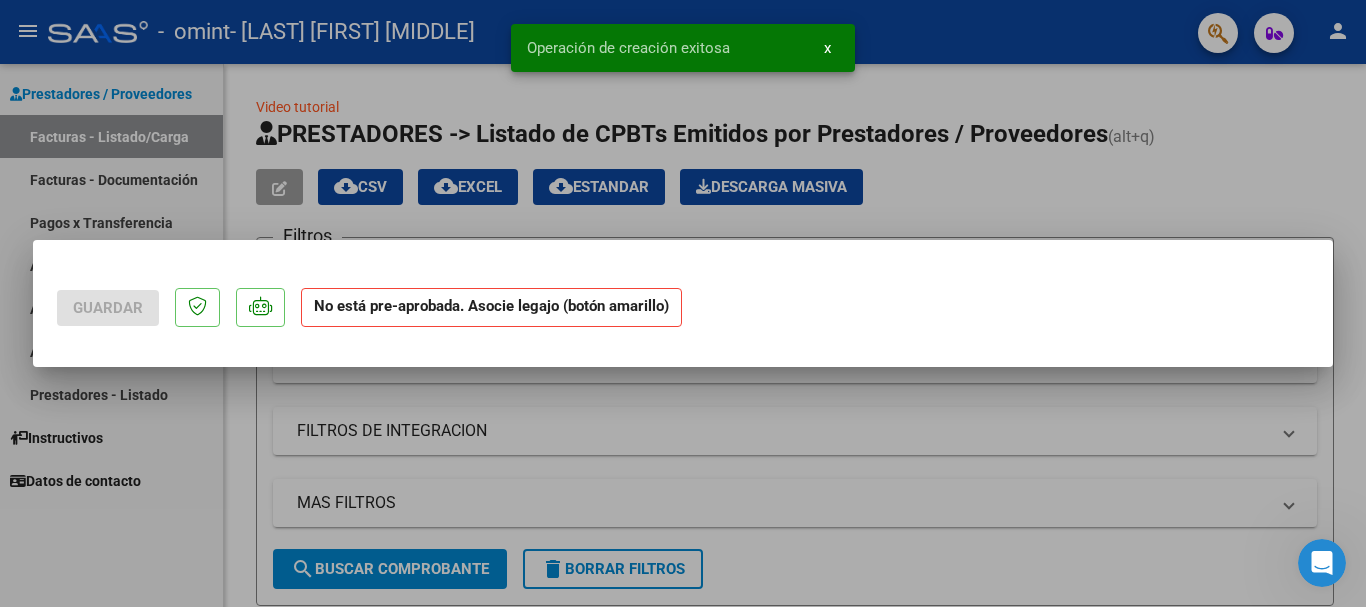 scroll, scrollTop: 0, scrollLeft: 0, axis: both 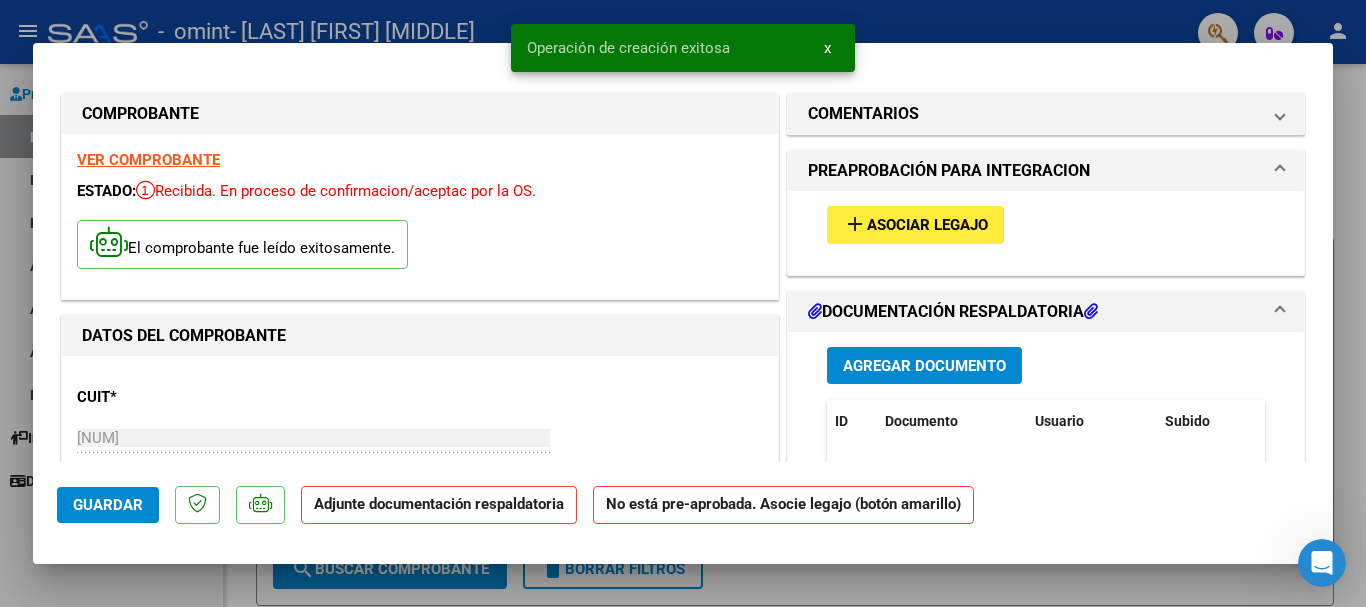 click on "Asociar Legajo" at bounding box center [927, 226] 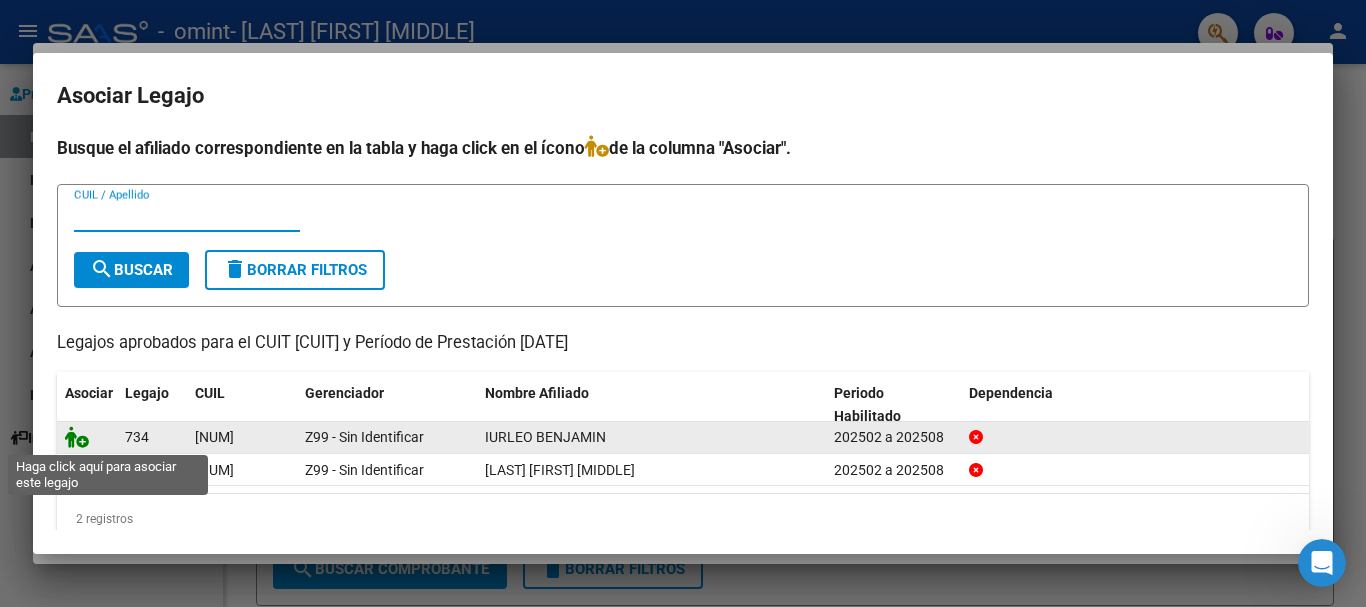 click 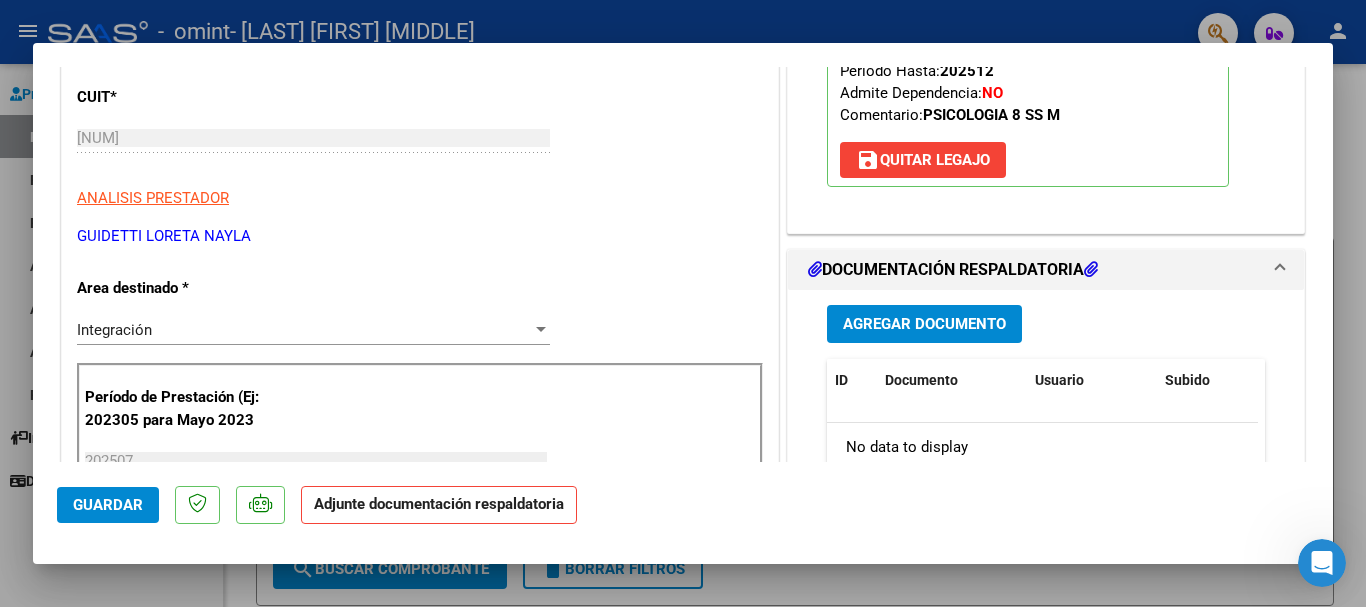 scroll, scrollTop: 400, scrollLeft: 0, axis: vertical 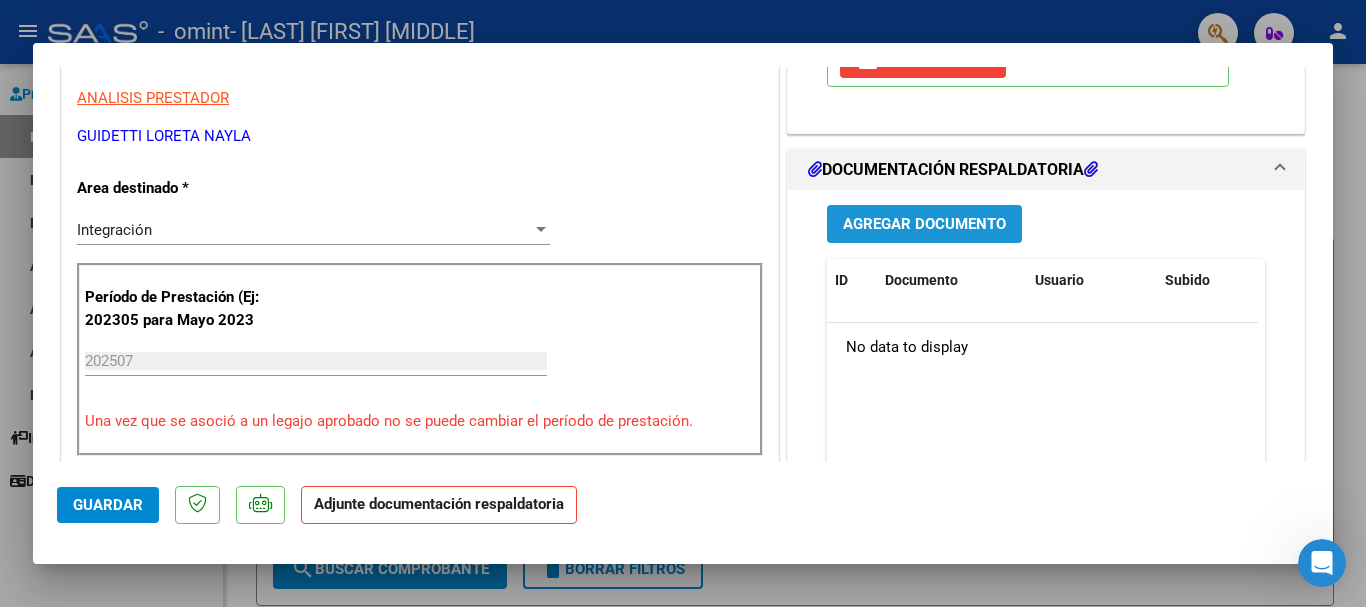 click on "Agregar Documento" at bounding box center [924, 225] 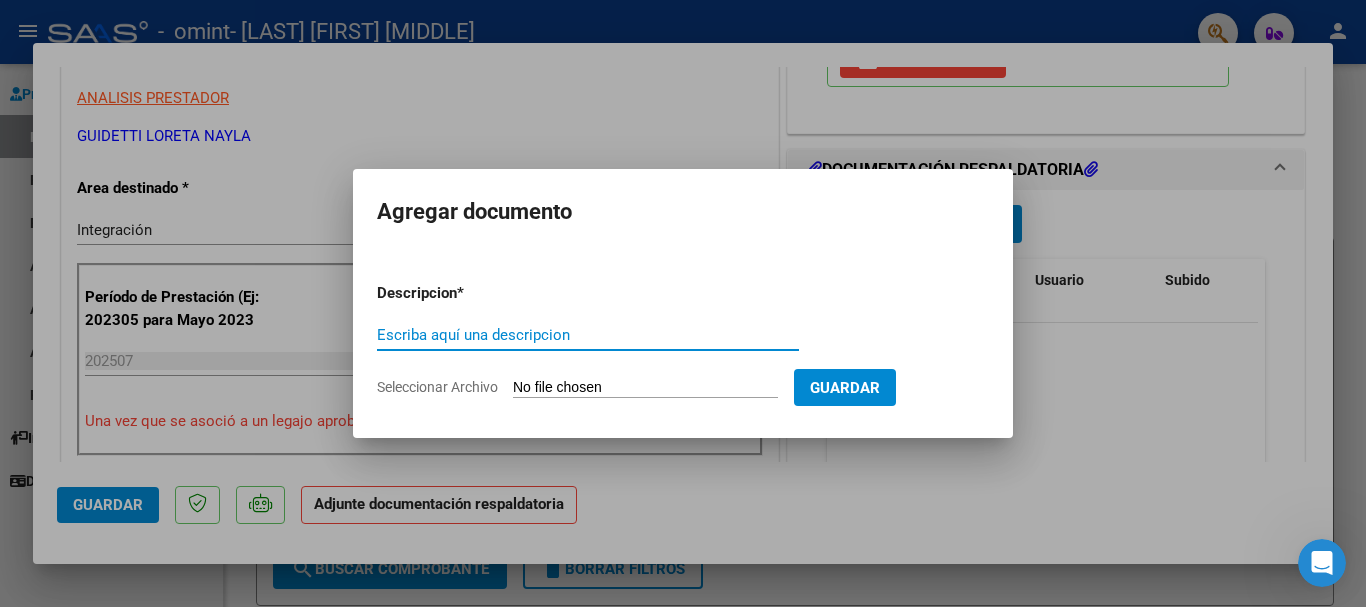 click on "Escriba aquí una descripcion" at bounding box center (588, 335) 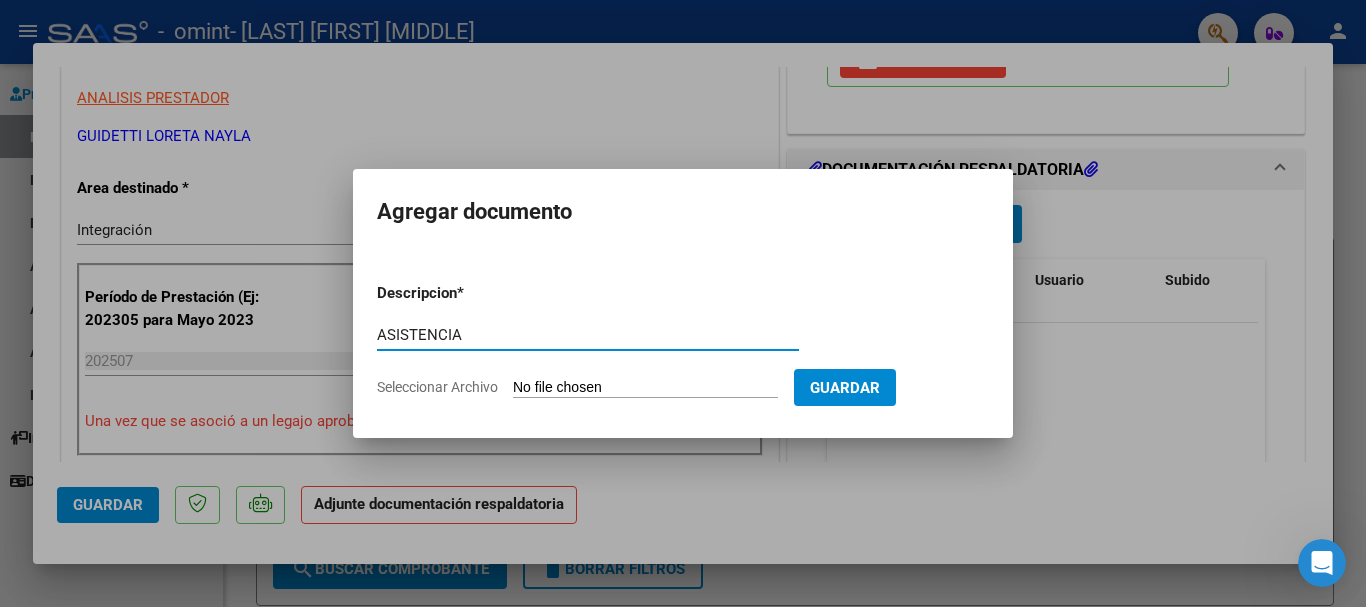 type on "ASISTENCIA" 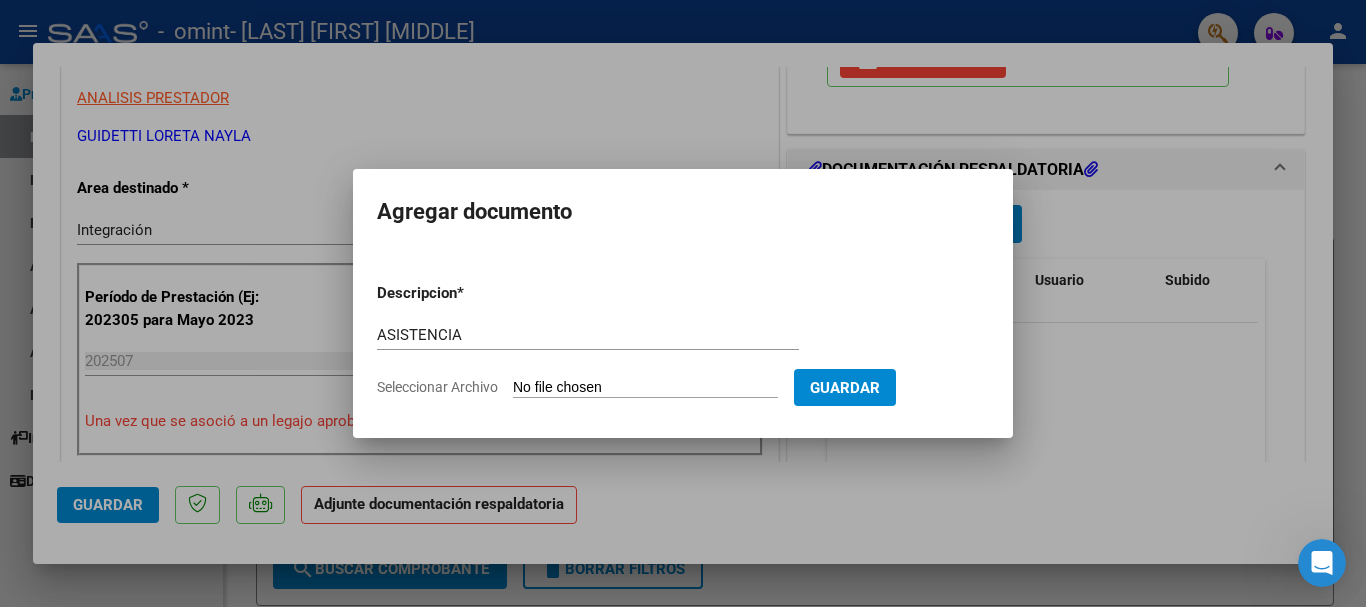 click on "Seleccionar Archivo" 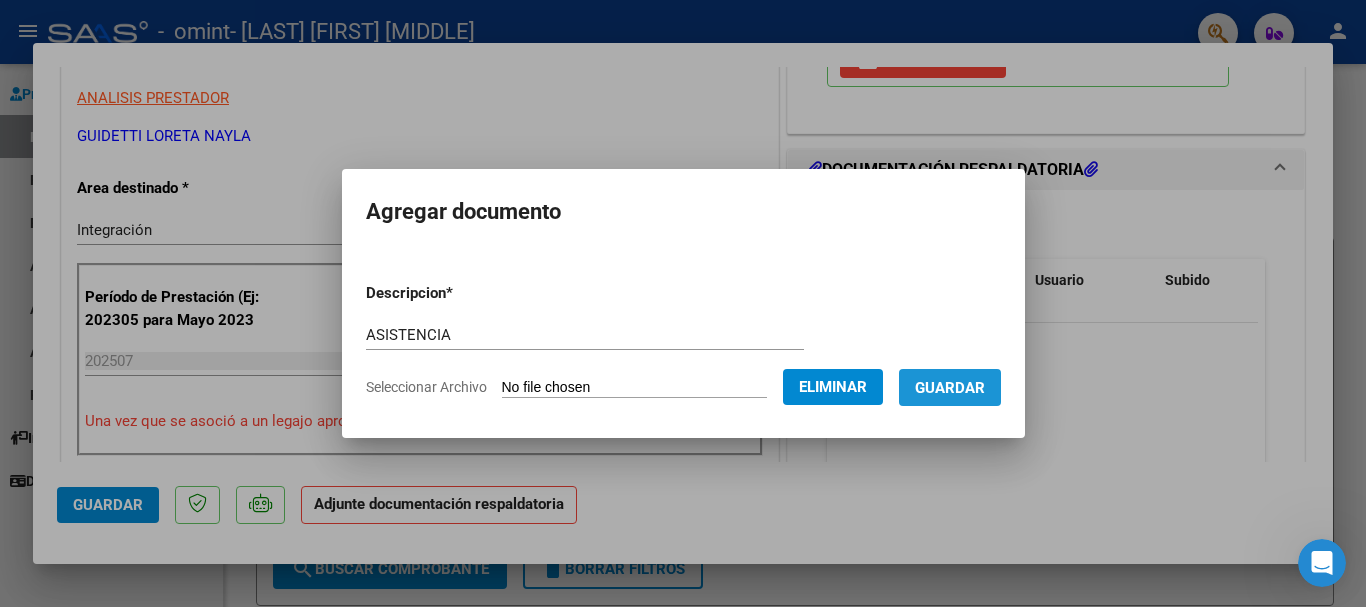drag, startPoint x: 982, startPoint y: 382, endPoint x: 985, endPoint y: 473, distance: 91.04944 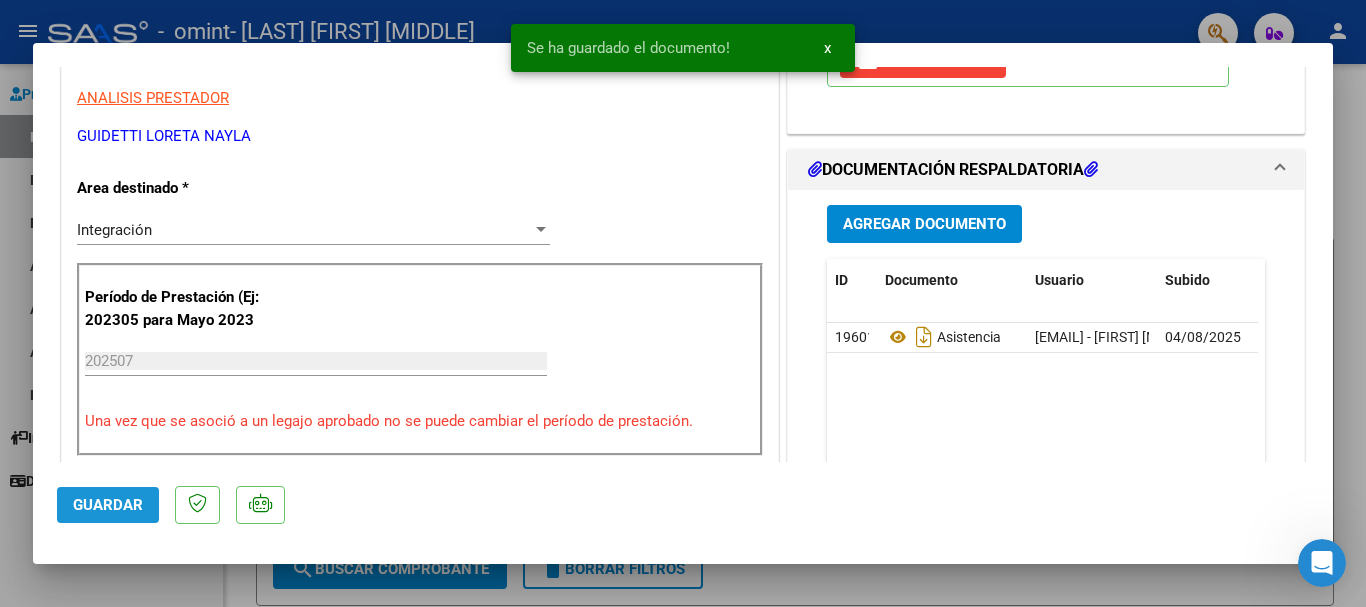 click on "Guardar" 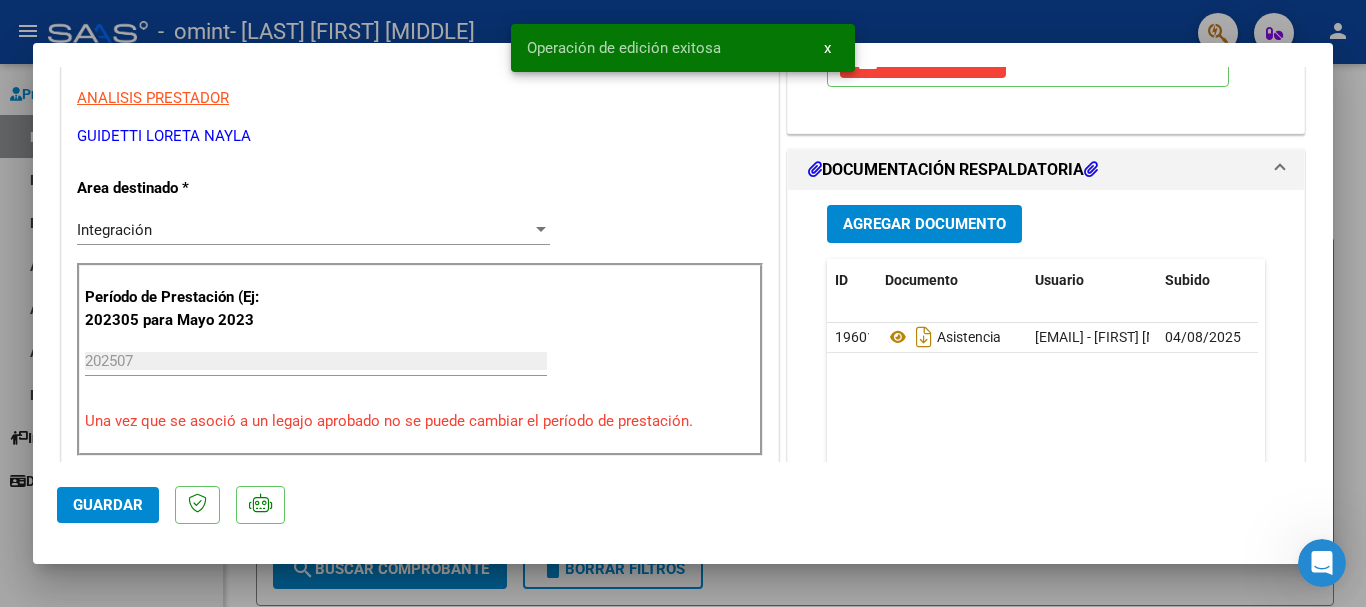 drag, startPoint x: 1352, startPoint y: 130, endPoint x: 1321, endPoint y: 160, distance: 43.13931 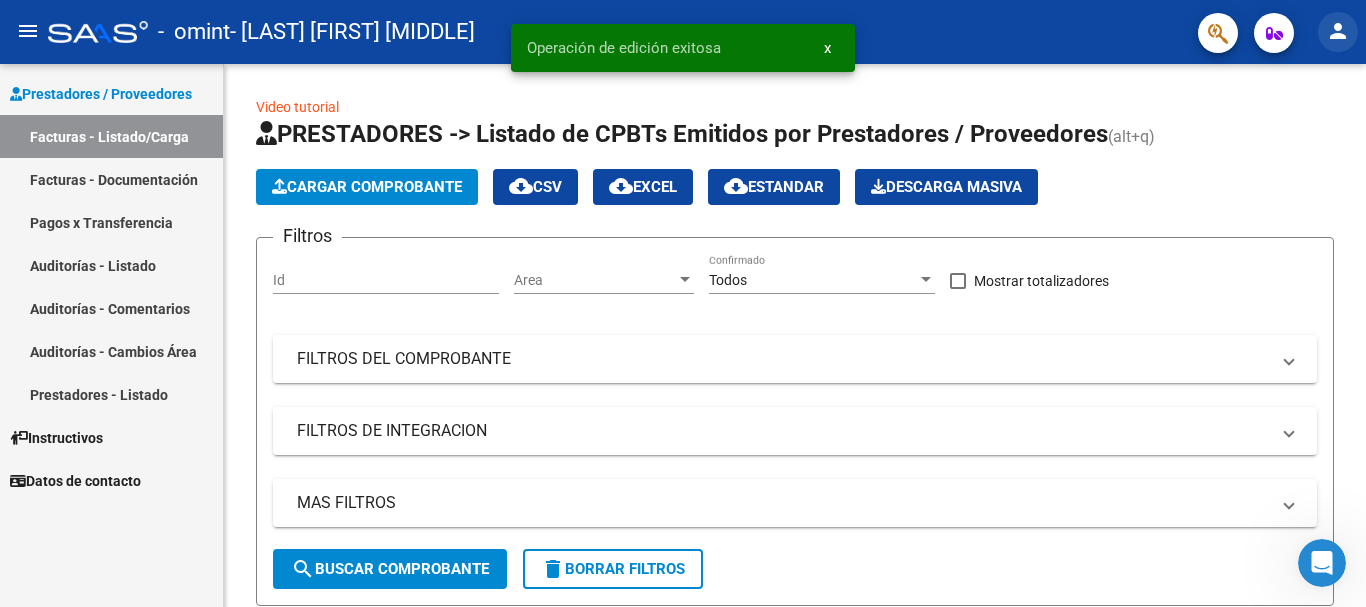 click on "person" 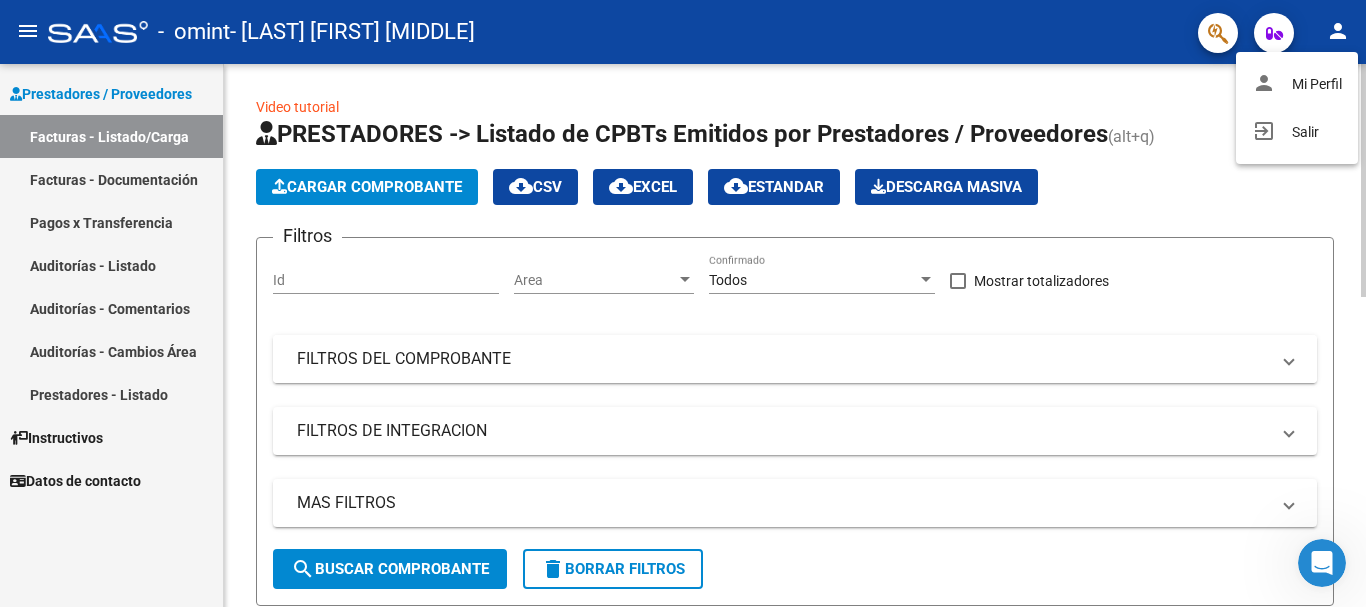 drag, startPoint x: 755, startPoint y: 390, endPoint x: 846, endPoint y: 367, distance: 93.8616 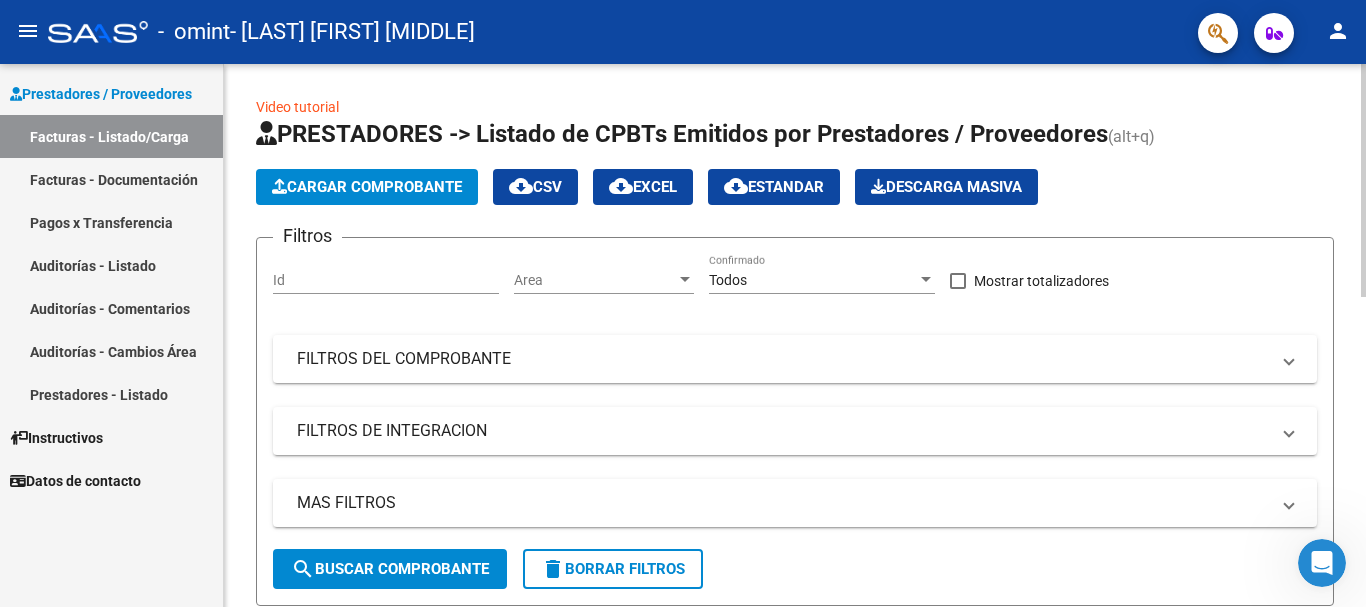 scroll, scrollTop: 300, scrollLeft: 0, axis: vertical 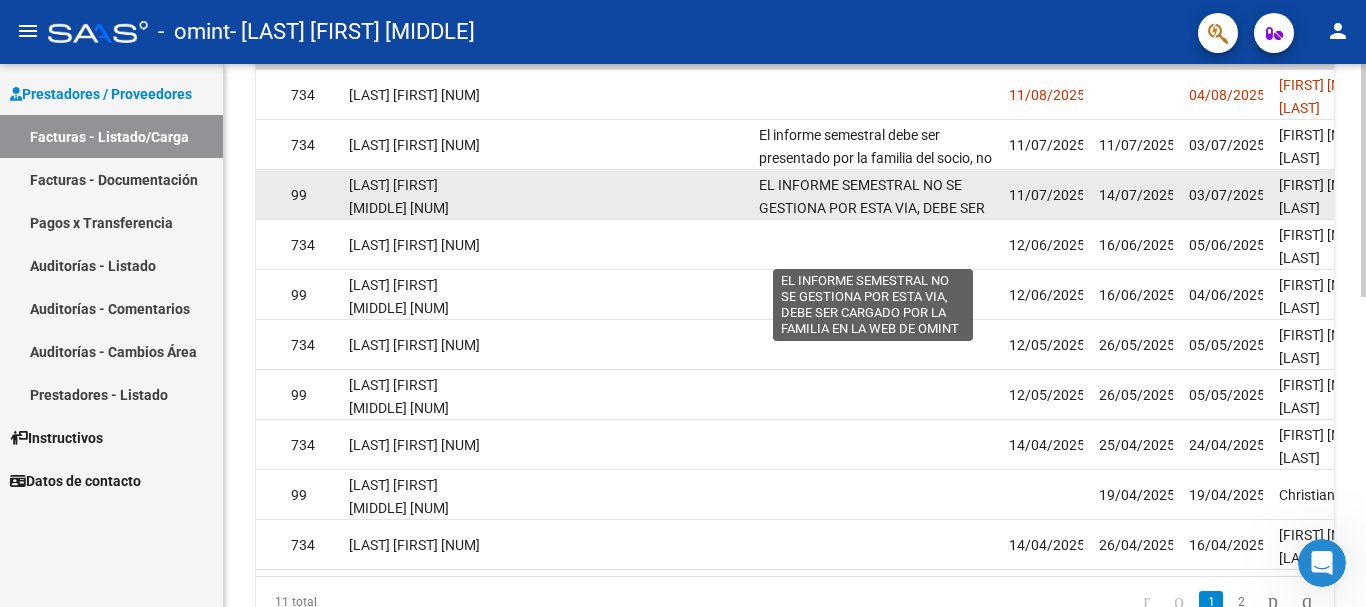 click on "EL INFORME SEMESTRAL NO SE GESTIONA POR ESTA VIA, DEBE SER CARGADO POR LA FAMILIA EN LA WEB DE OMINT" 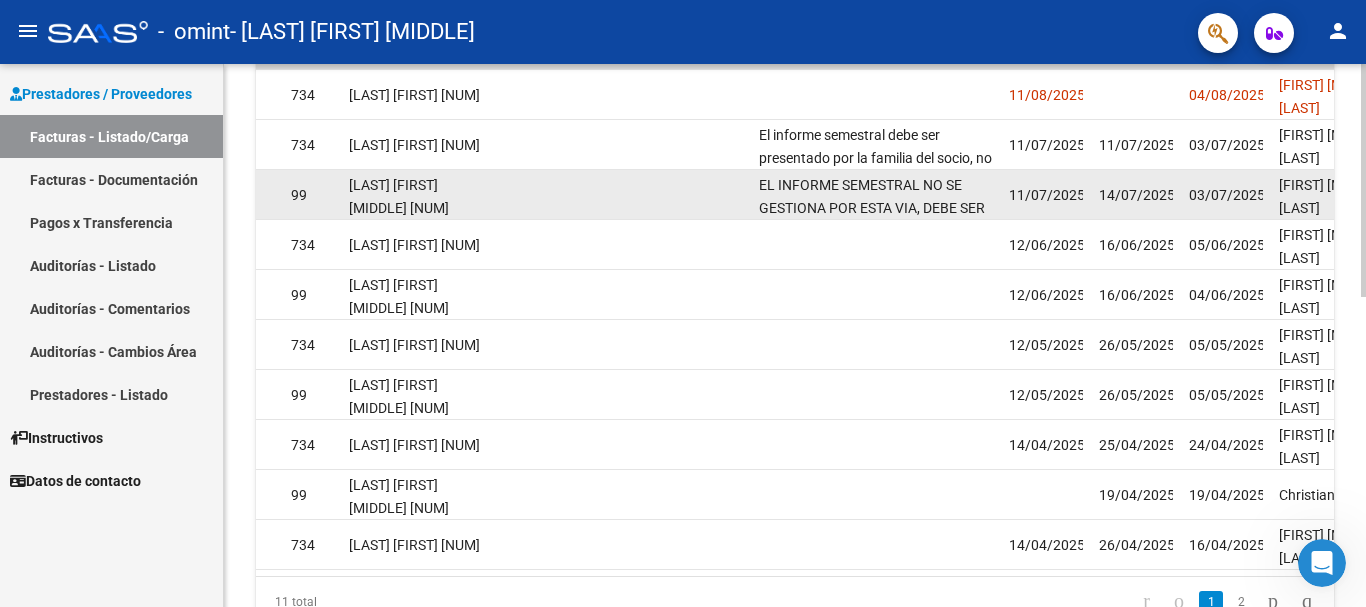 click on "EL INFORME SEMESTRAL NO SE GESTIONA POR ESTA VIA, DEBE SER CARGADO POR LA FAMILIA EN LA WEB DE OMINT" 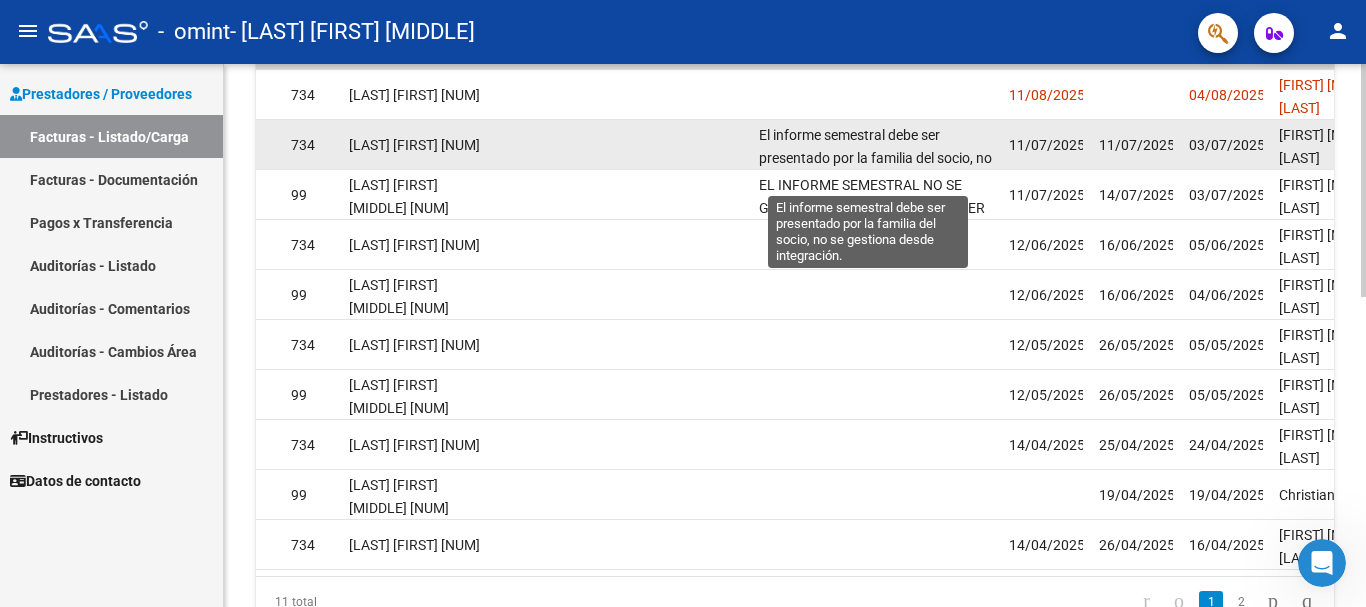 click on "El informe semestral debe ser presentado por la familia del socio, no se gestiona desde integración." 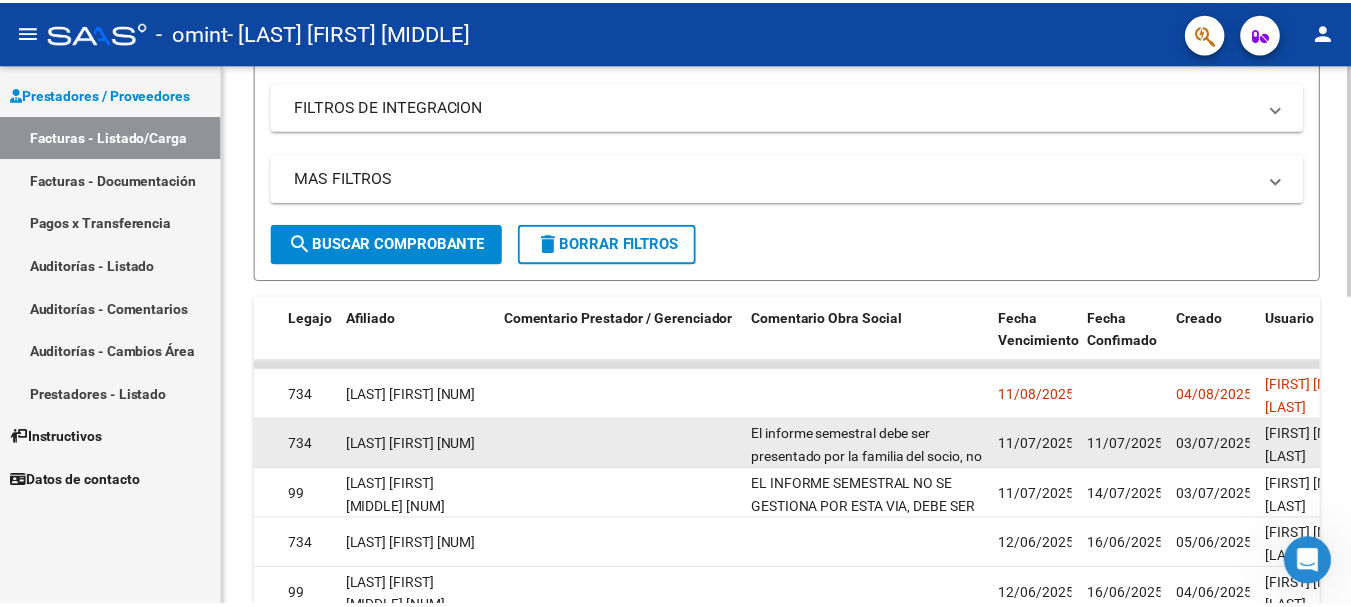 scroll, scrollTop: 425, scrollLeft: 0, axis: vertical 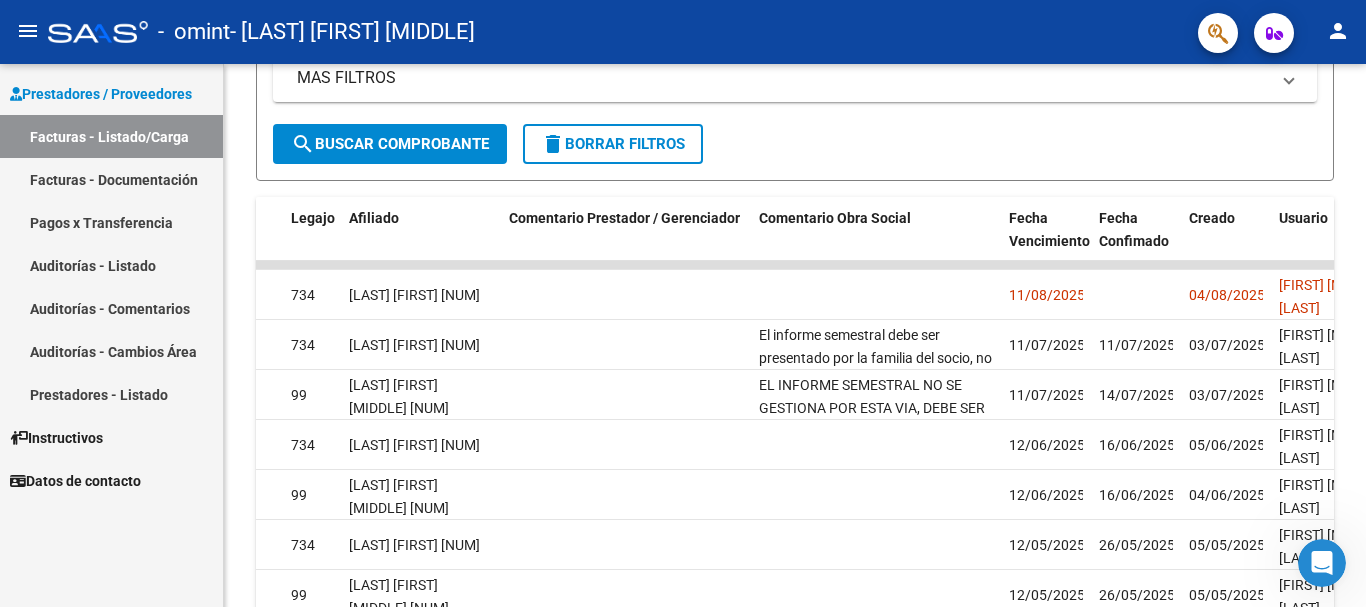 click on "person" 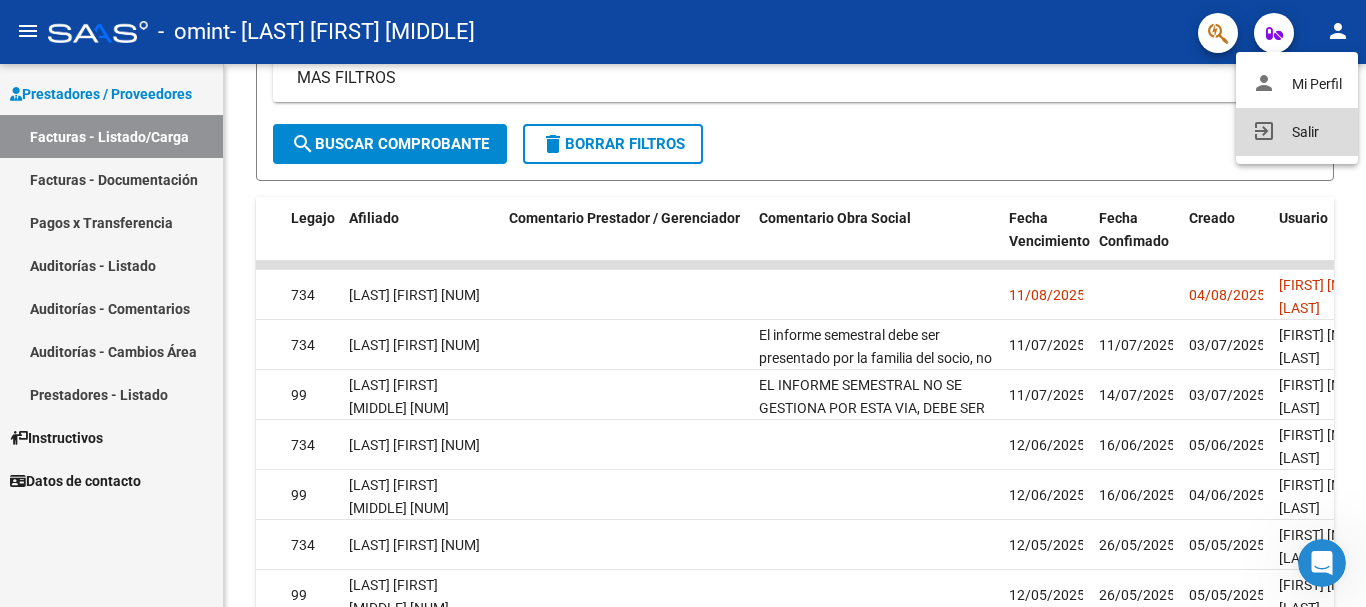 click on "exit_to_app  Salir" at bounding box center (1297, 132) 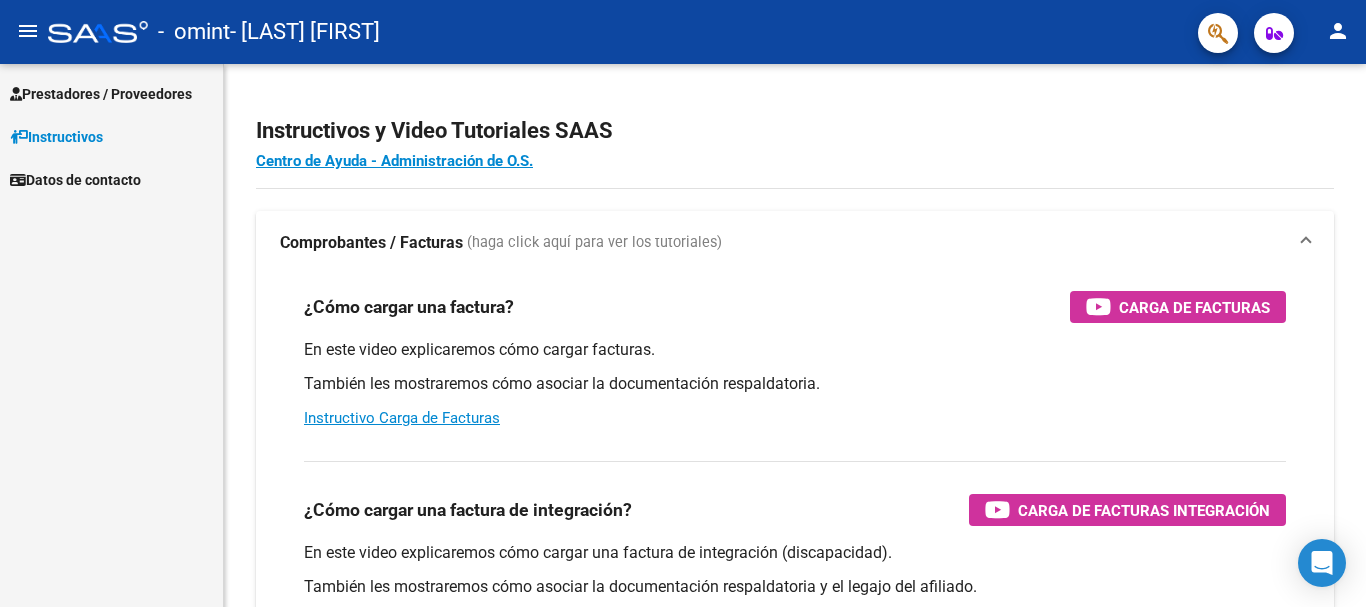 scroll, scrollTop: 0, scrollLeft: 0, axis: both 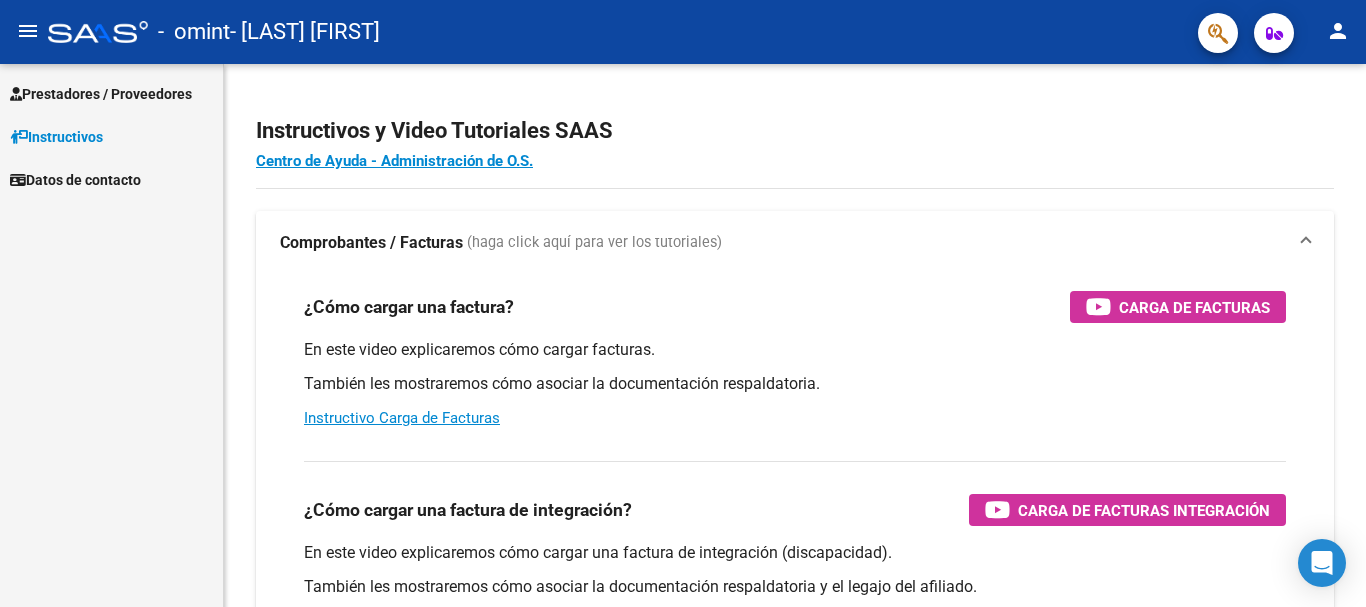 click on "Prestadores / Proveedores" at bounding box center (101, 94) 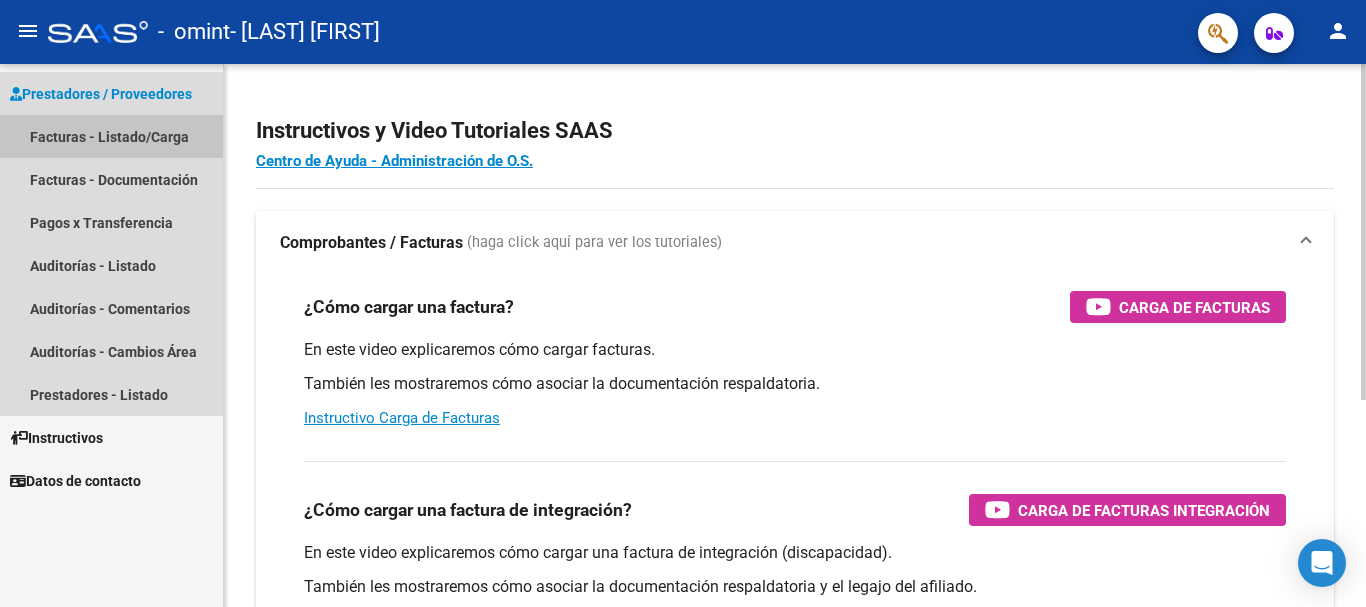 drag, startPoint x: 147, startPoint y: 134, endPoint x: 241, endPoint y: 163, distance: 98.37174 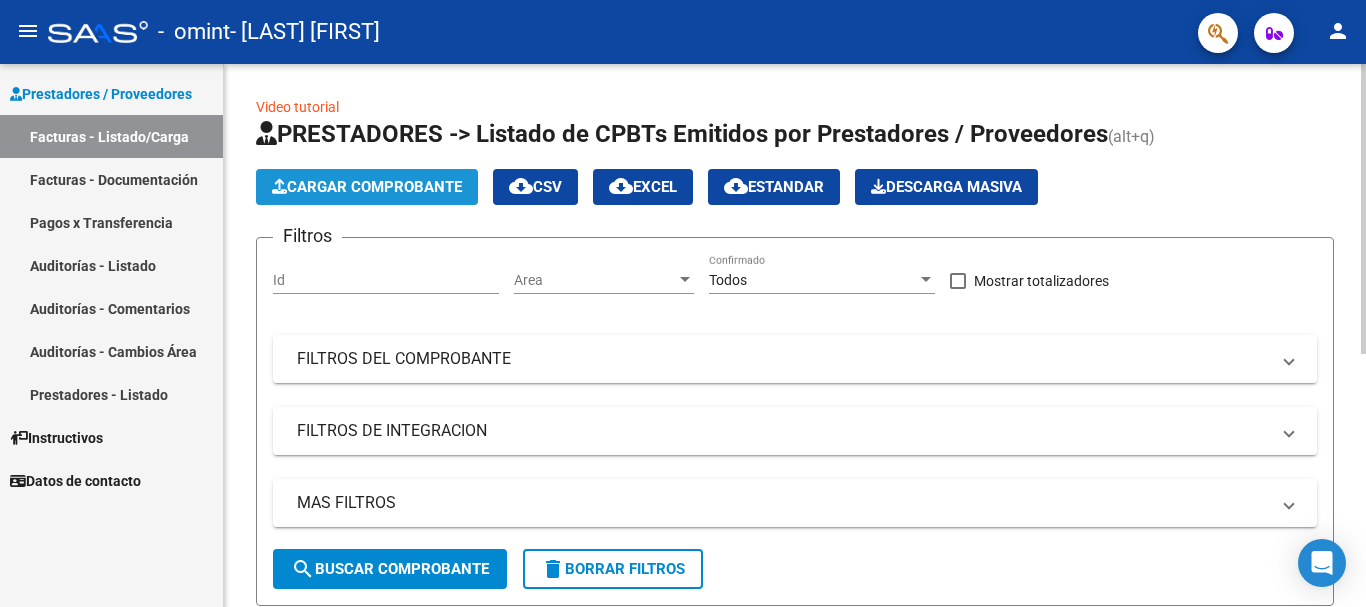 click on "Cargar Comprobante" 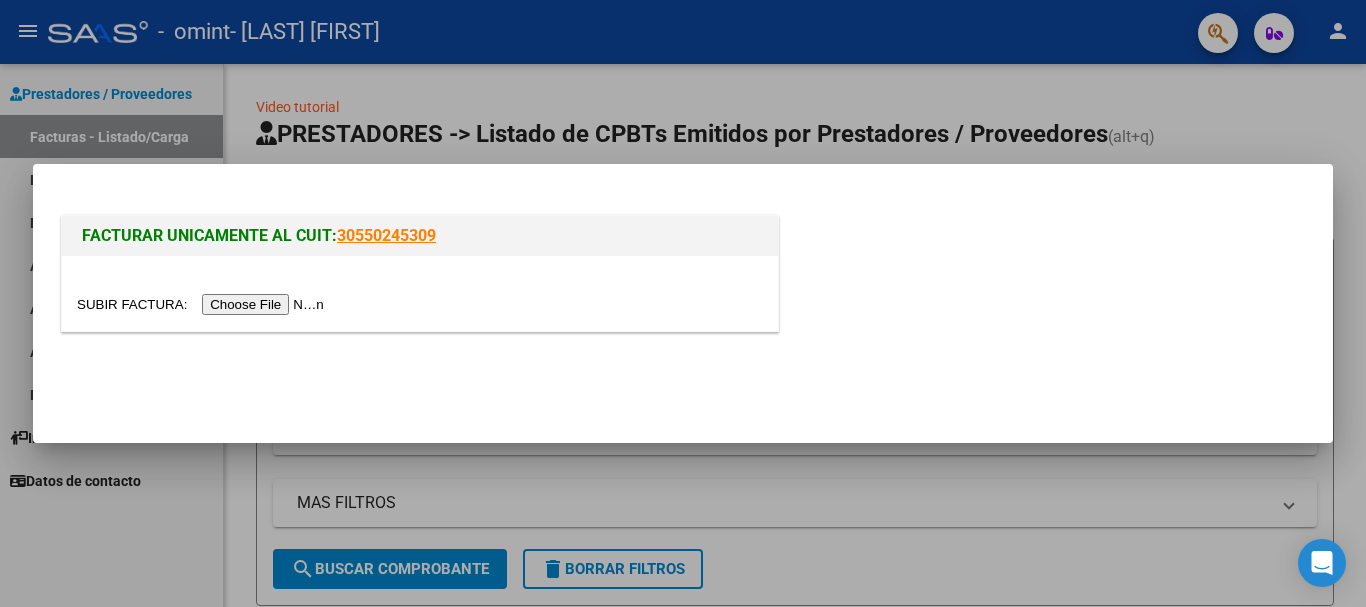 click at bounding box center (203, 304) 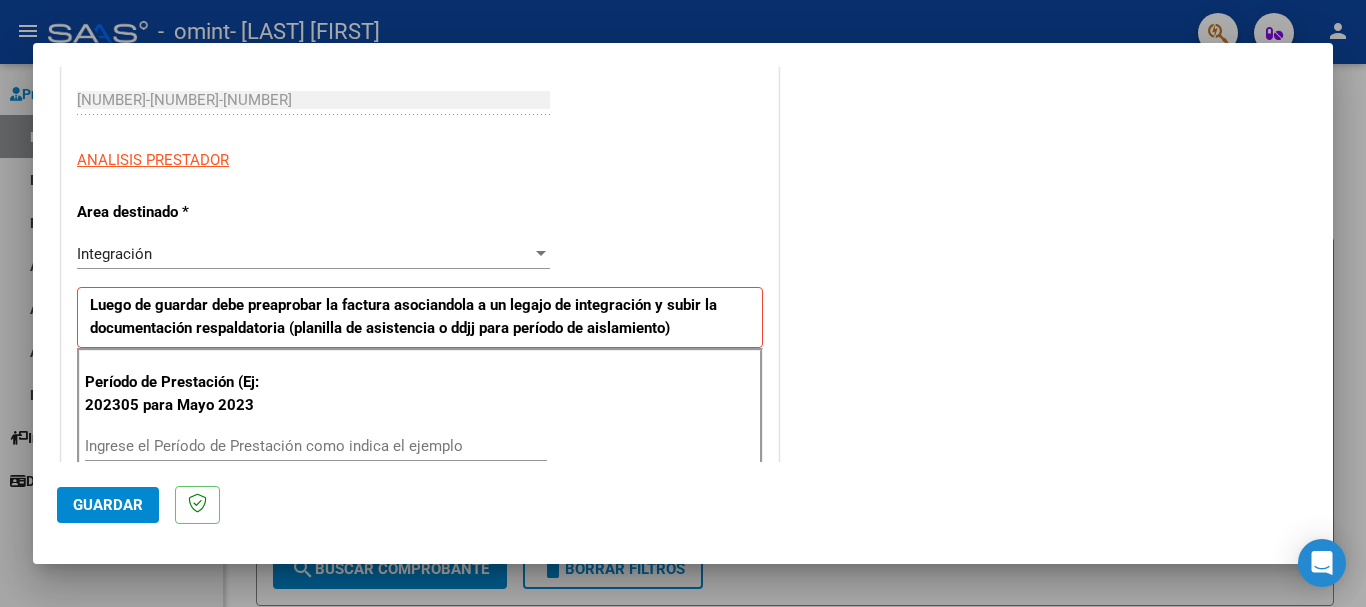 scroll, scrollTop: 400, scrollLeft: 0, axis: vertical 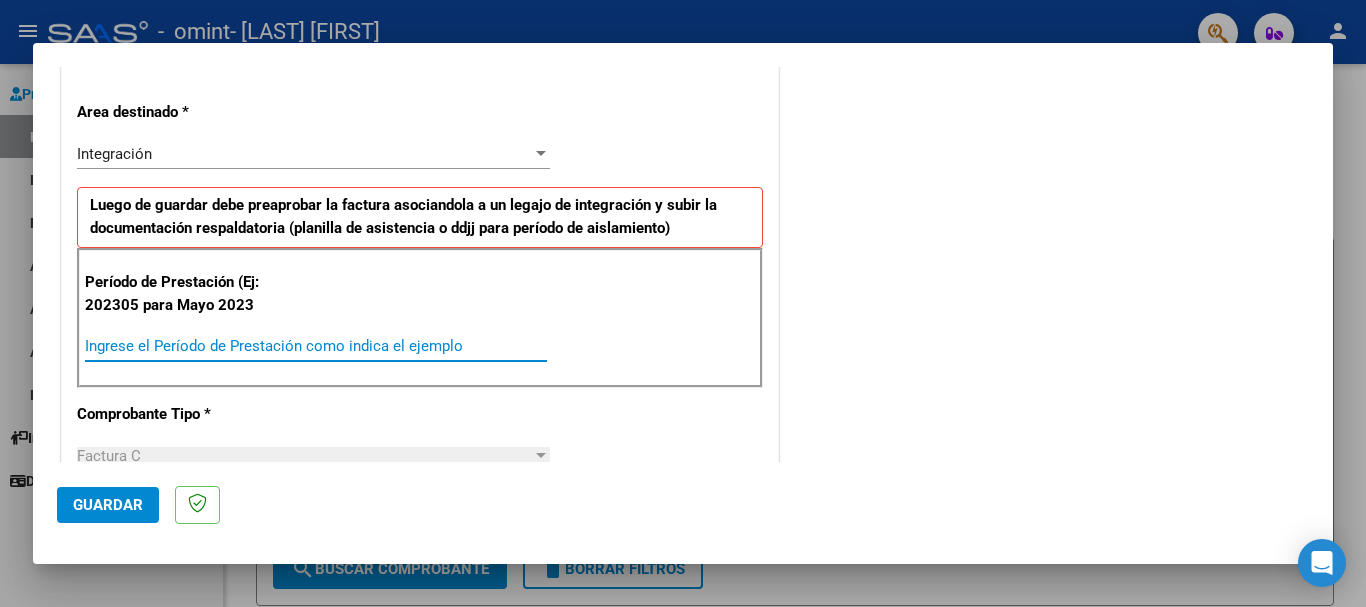 click on "Ingrese el Período de Prestación como indica el ejemplo" at bounding box center [316, 346] 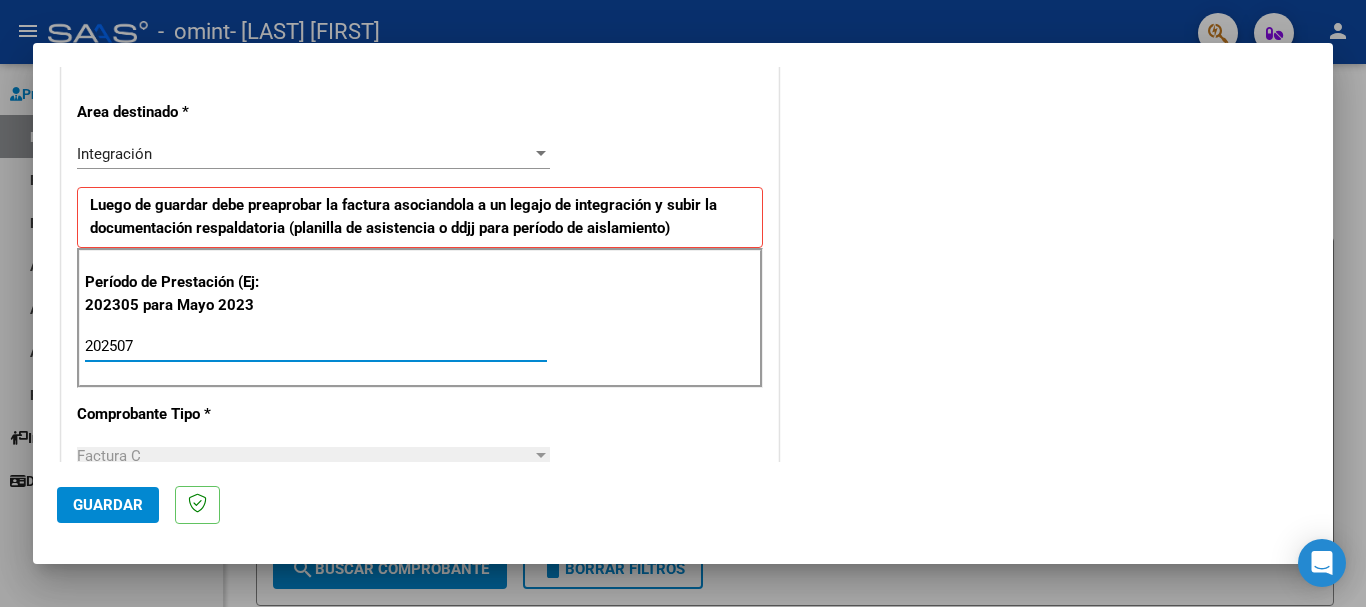 type on "202507" 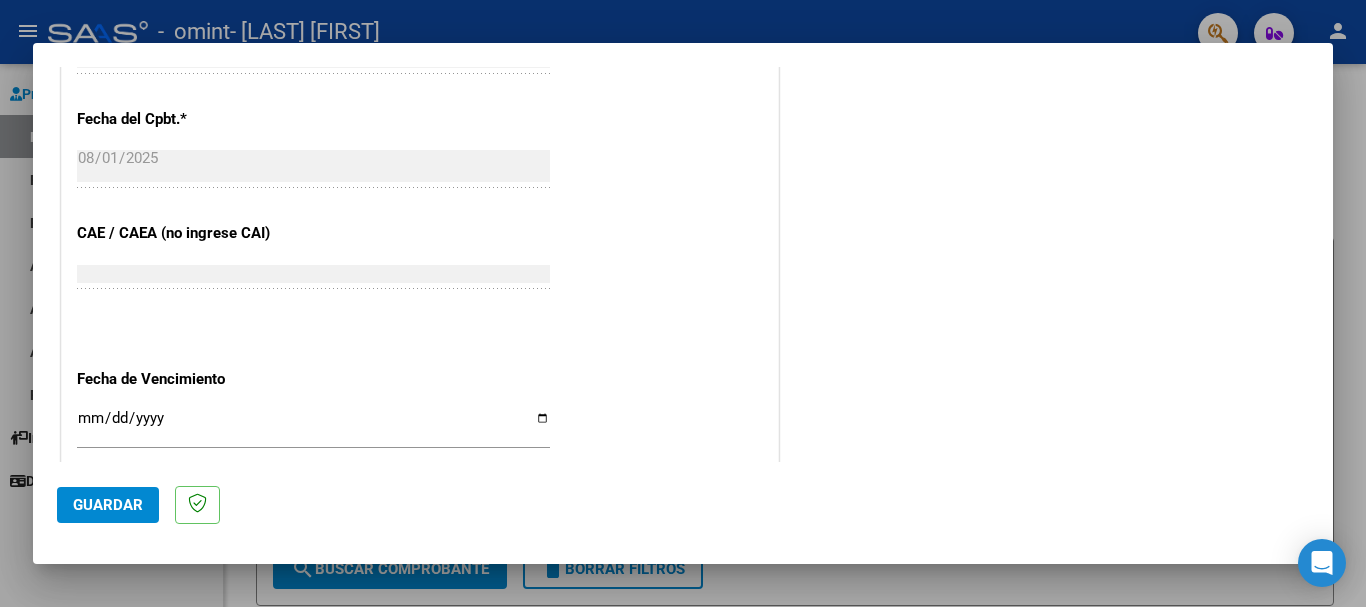 scroll, scrollTop: 1200, scrollLeft: 0, axis: vertical 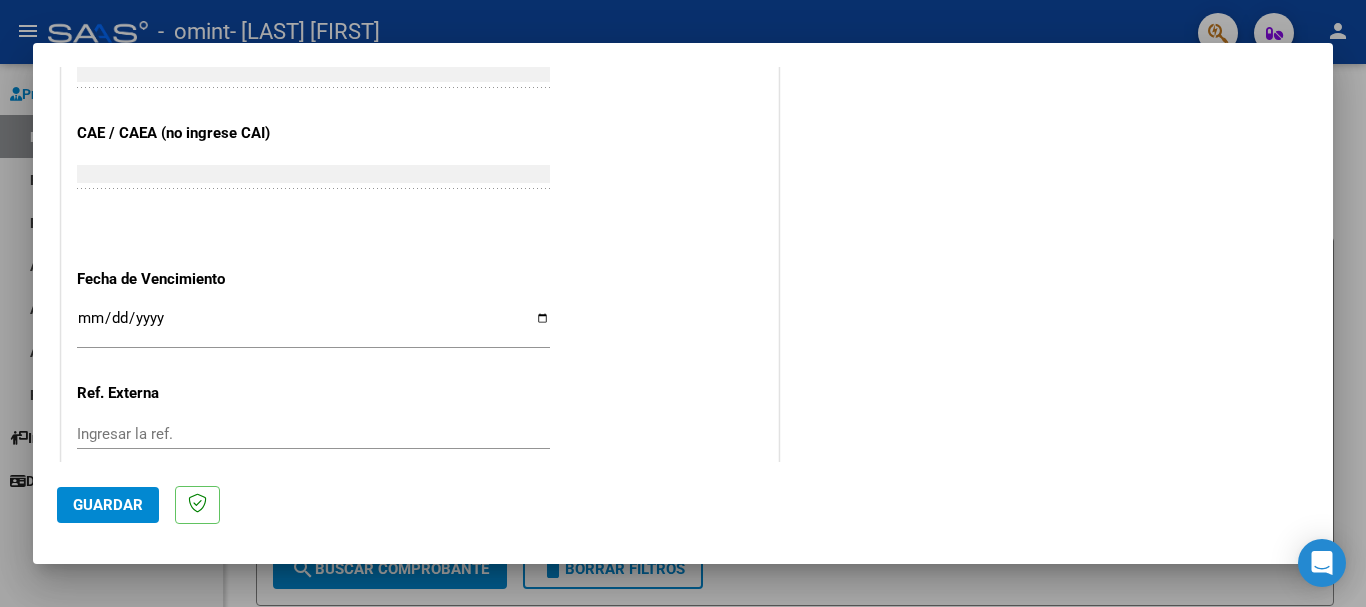drag, startPoint x: 535, startPoint y: 316, endPoint x: 523, endPoint y: 324, distance: 14.422205 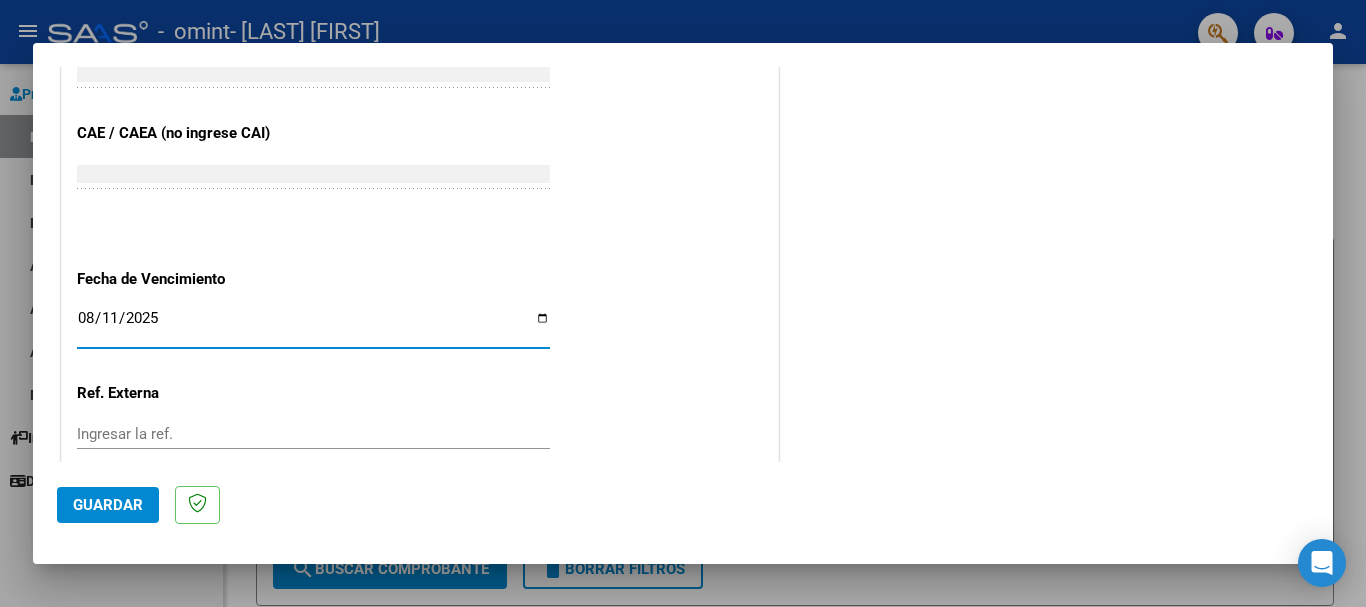 type on "2025-08-11" 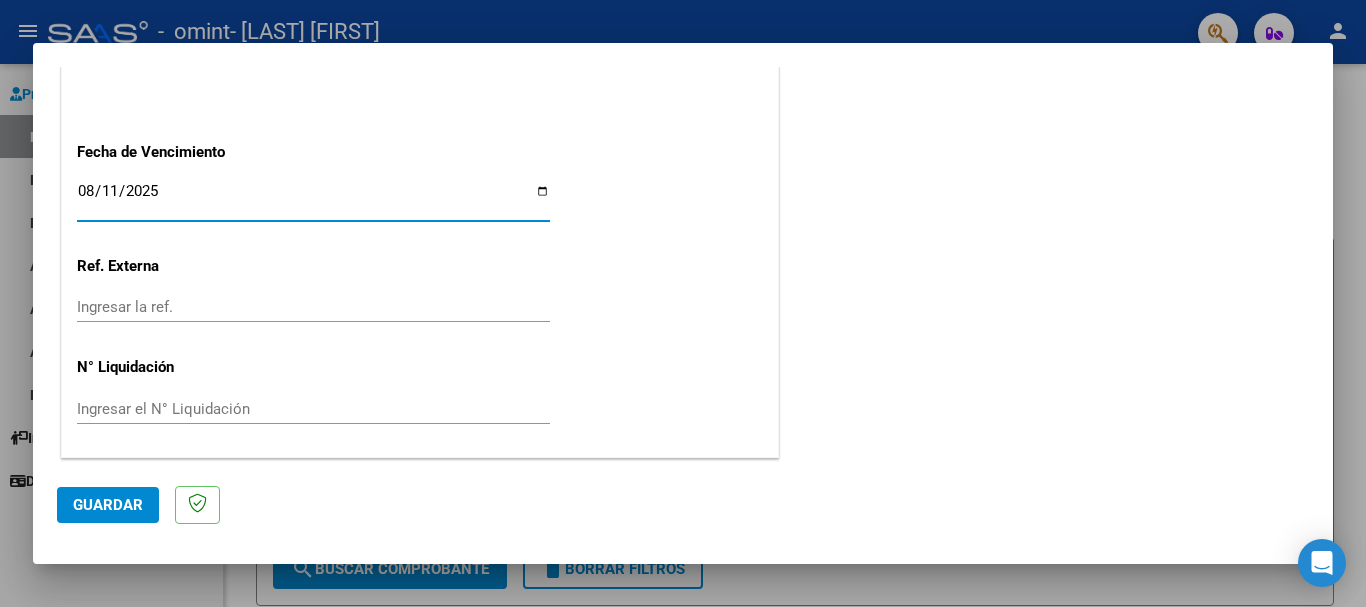 click on "Guardar" 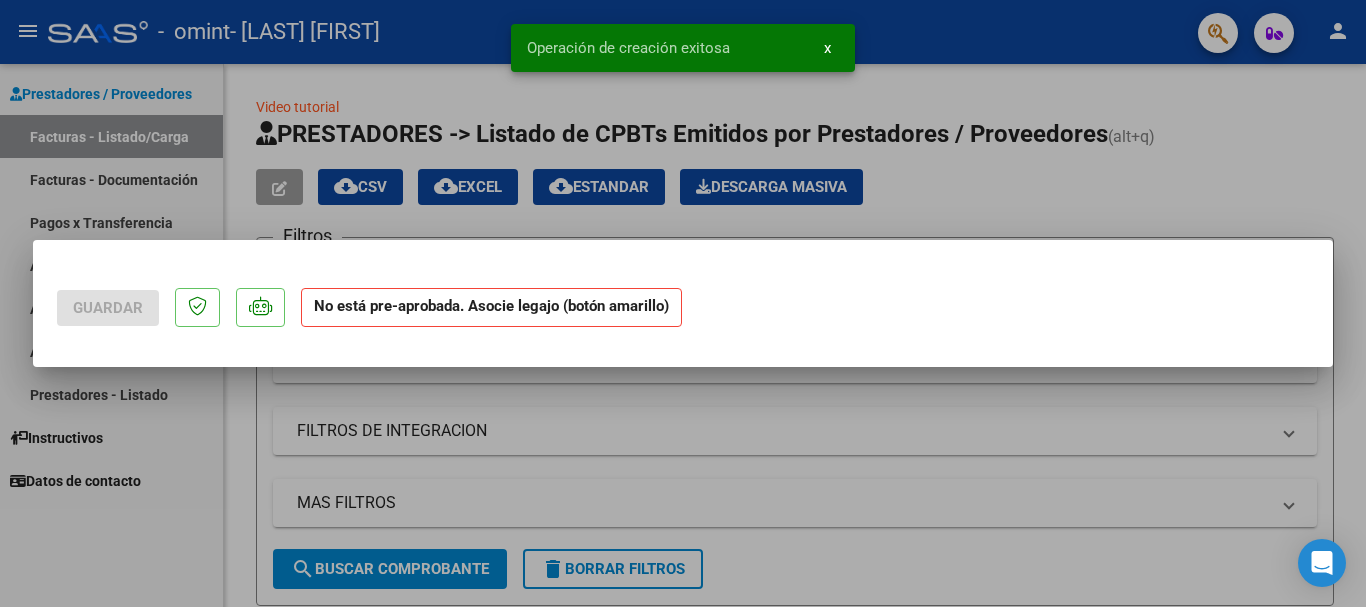 scroll, scrollTop: 0, scrollLeft: 0, axis: both 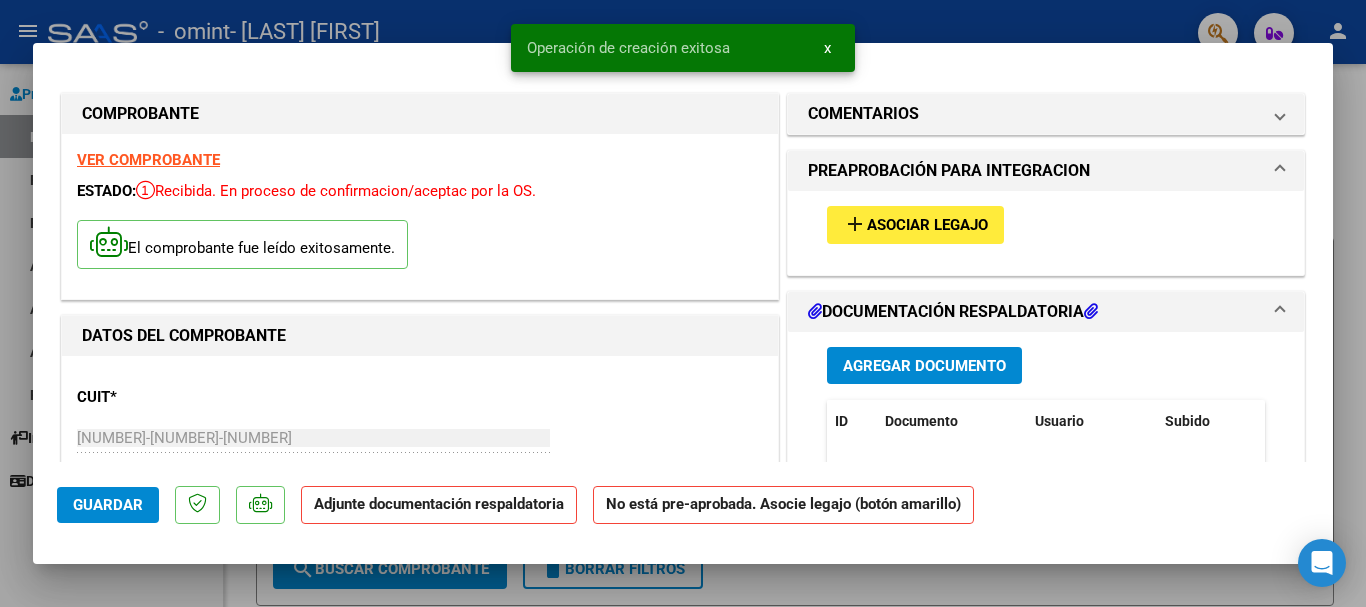 click on "add Asociar Legajo" at bounding box center [915, 224] 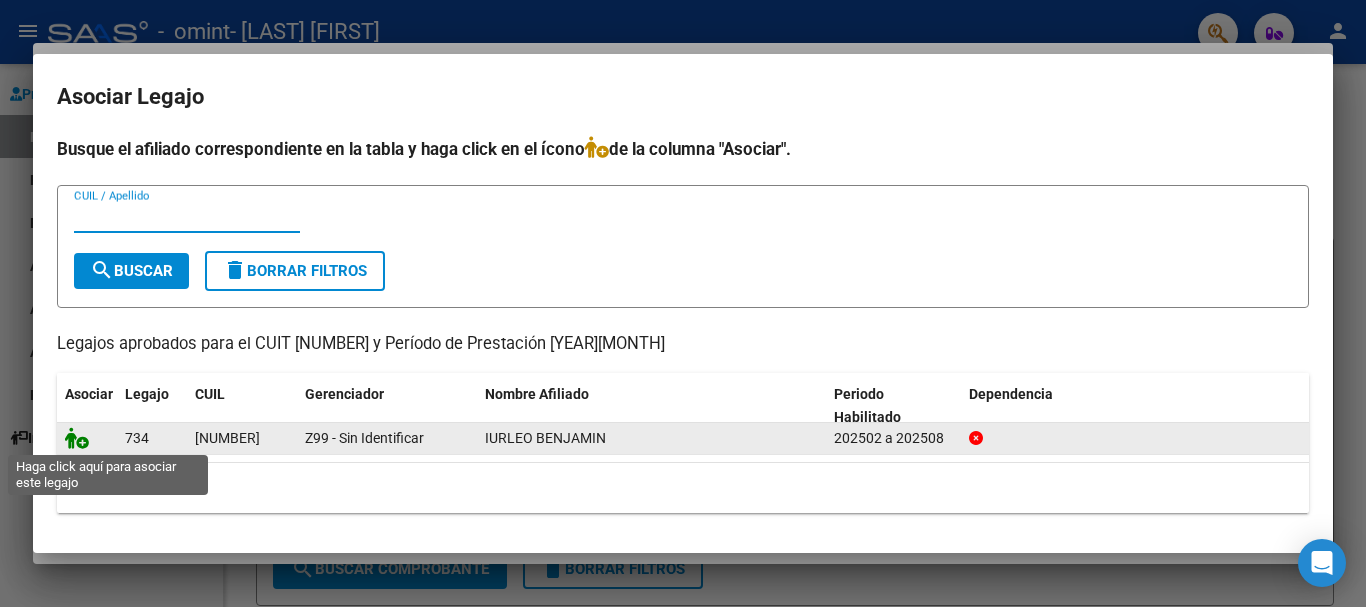 click 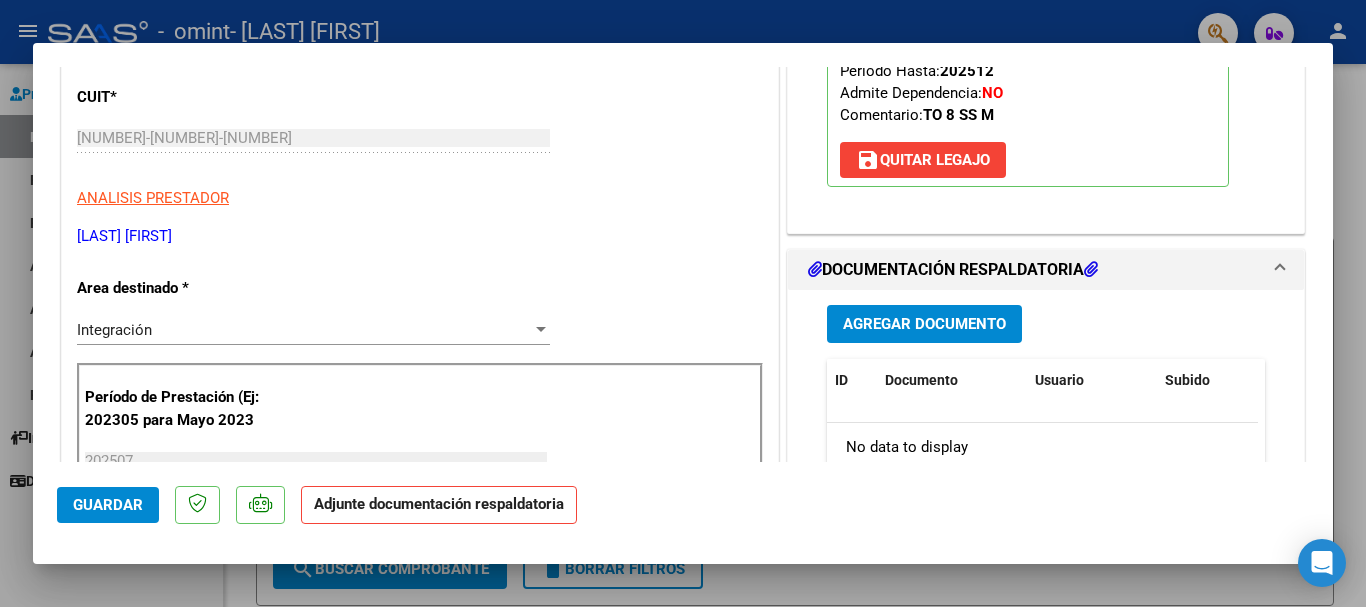scroll, scrollTop: 400, scrollLeft: 0, axis: vertical 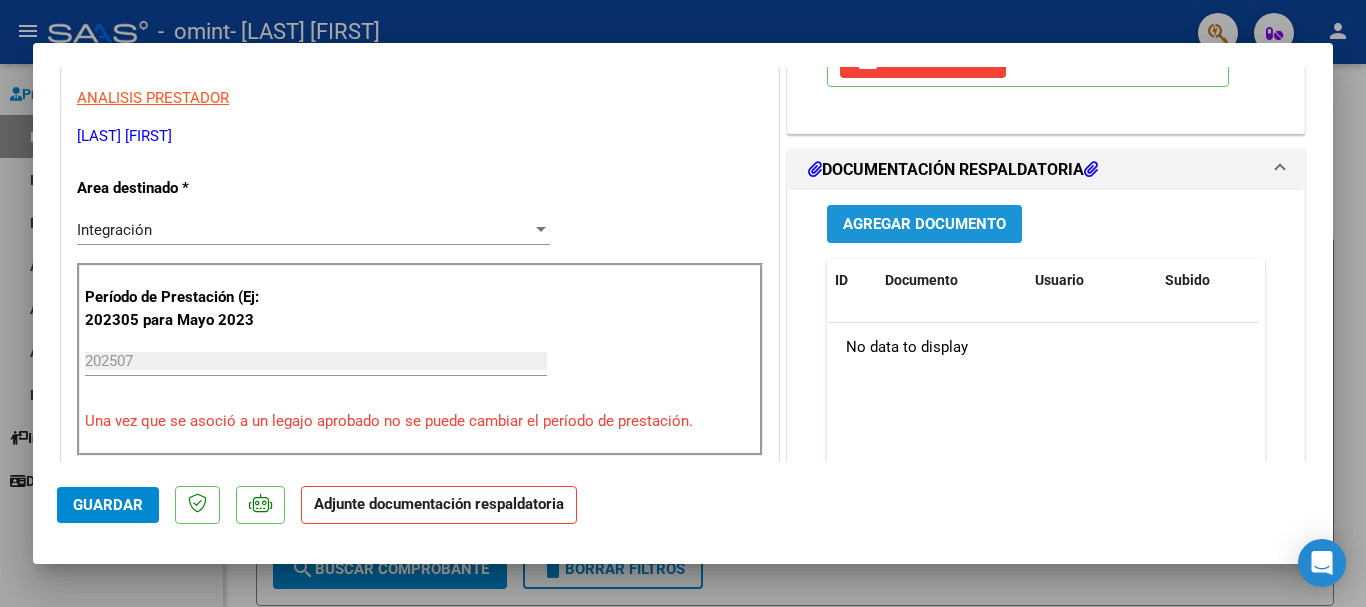 click on "Agregar Documento" at bounding box center (924, 225) 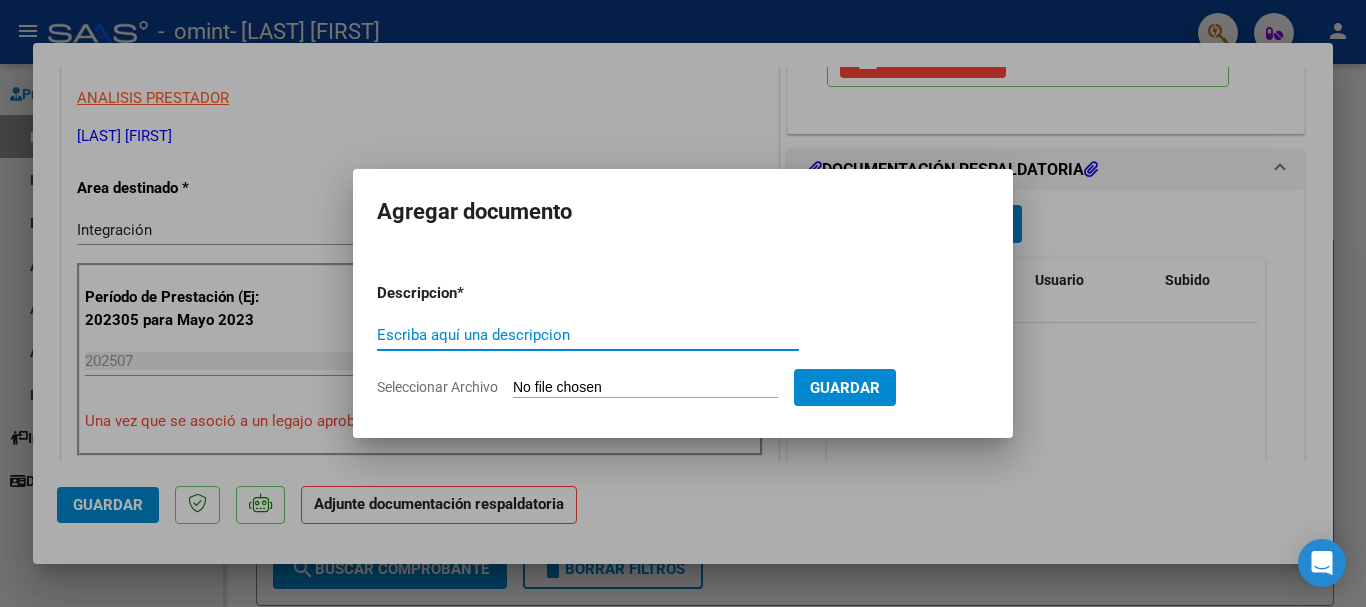 click on "Escriba aquí una descripcion" at bounding box center (588, 335) 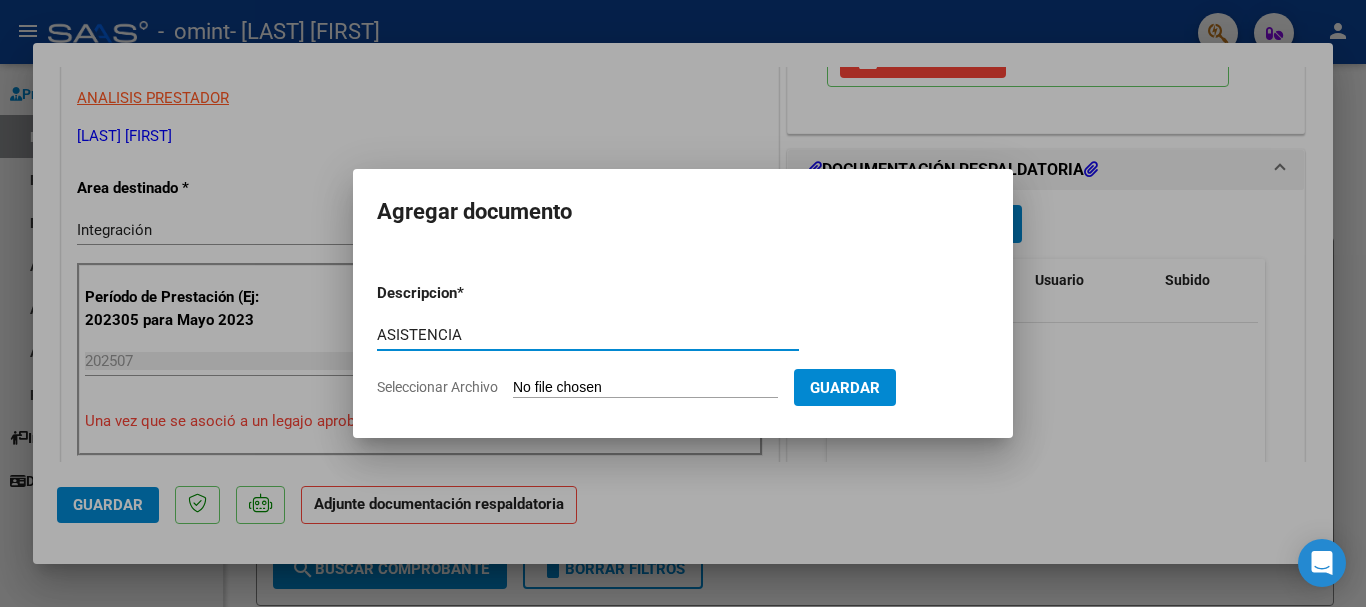 type on "ASISTENCIA" 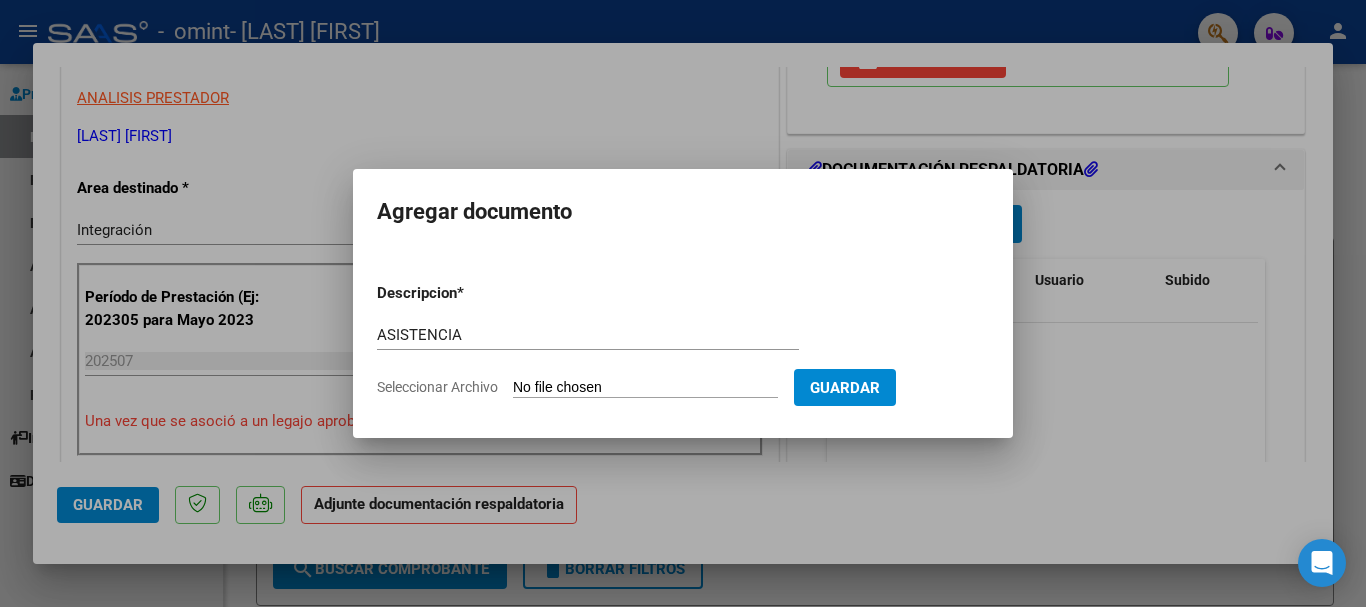 click on "Seleccionar Archivo" 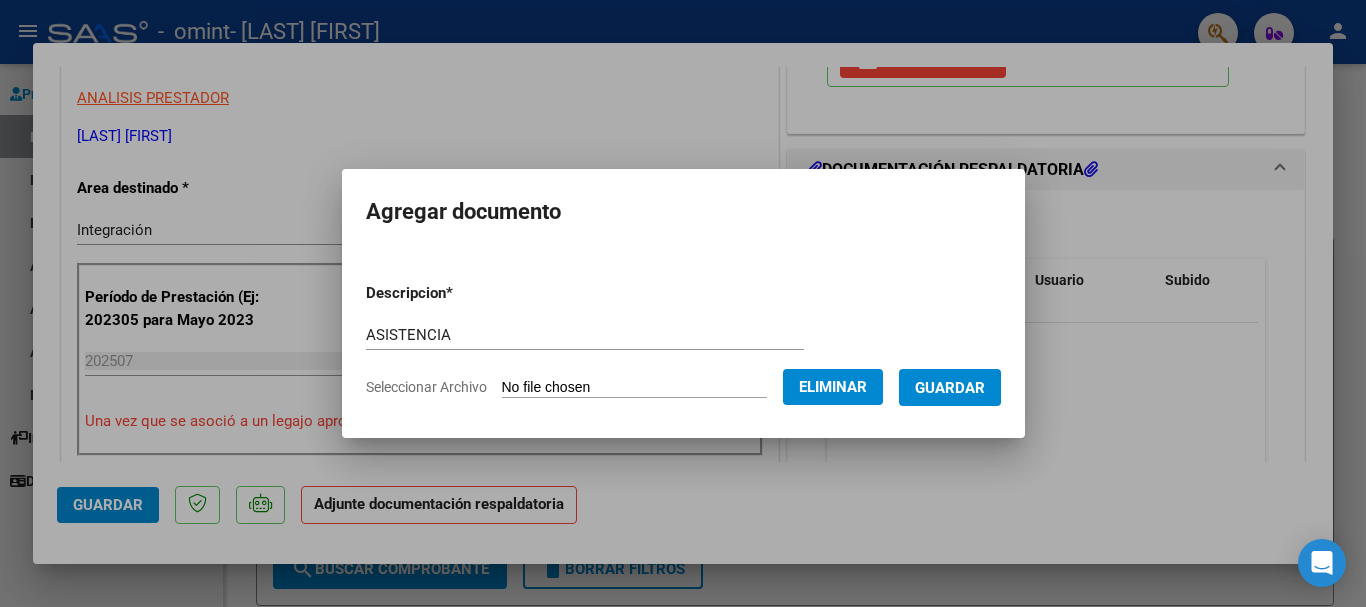 click on "Guardar" at bounding box center [950, 388] 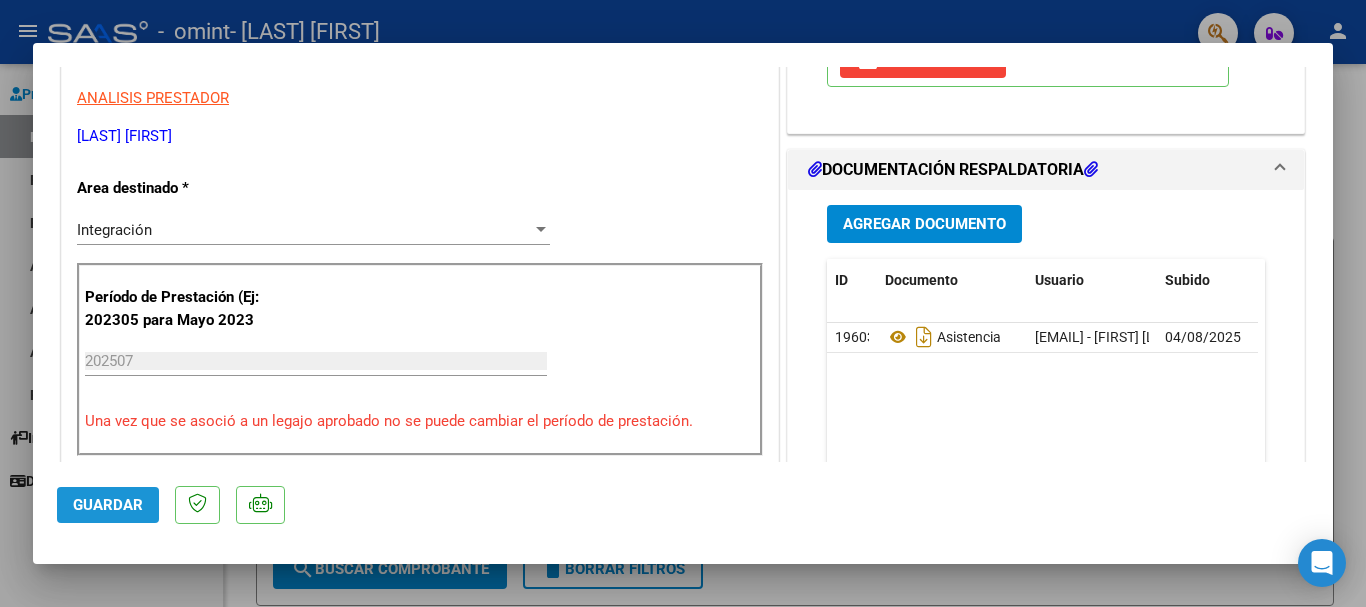 click on "Guardar" 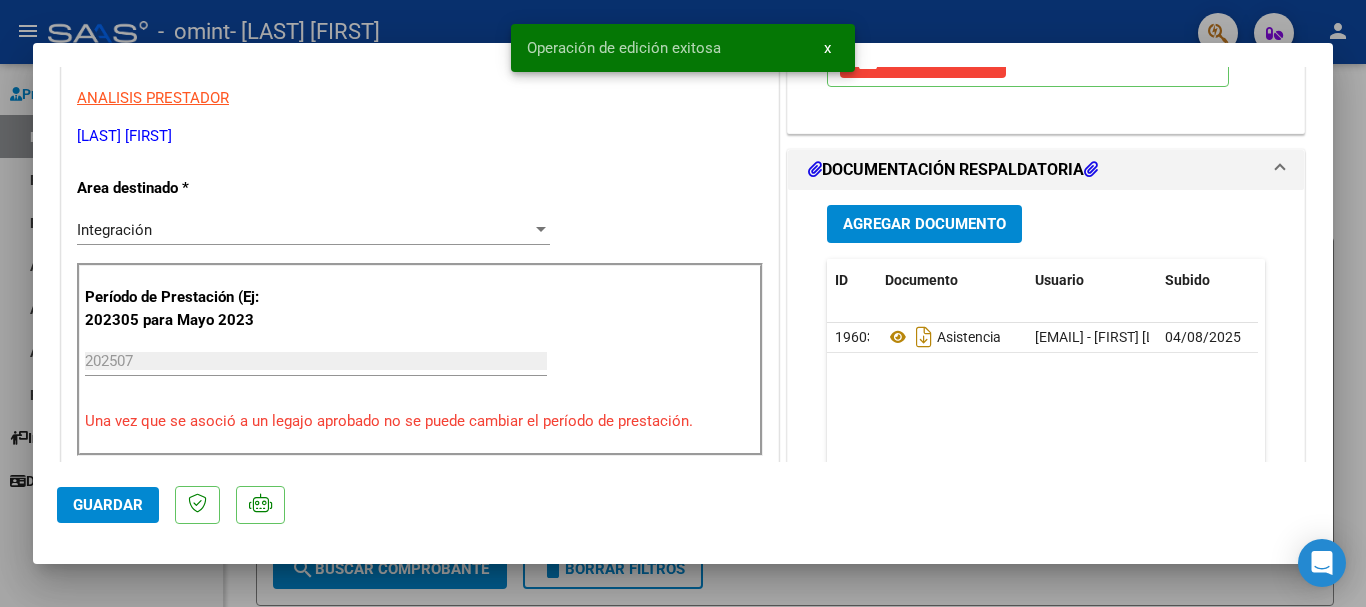 click at bounding box center [683, 303] 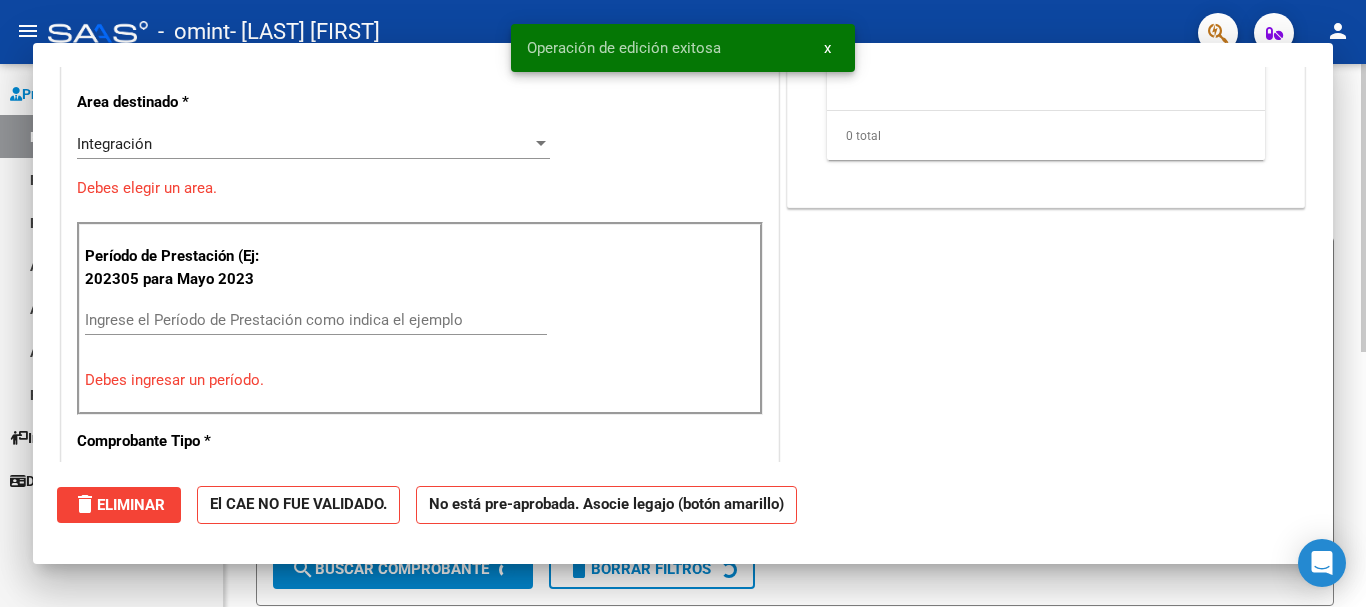 scroll, scrollTop: 0, scrollLeft: 0, axis: both 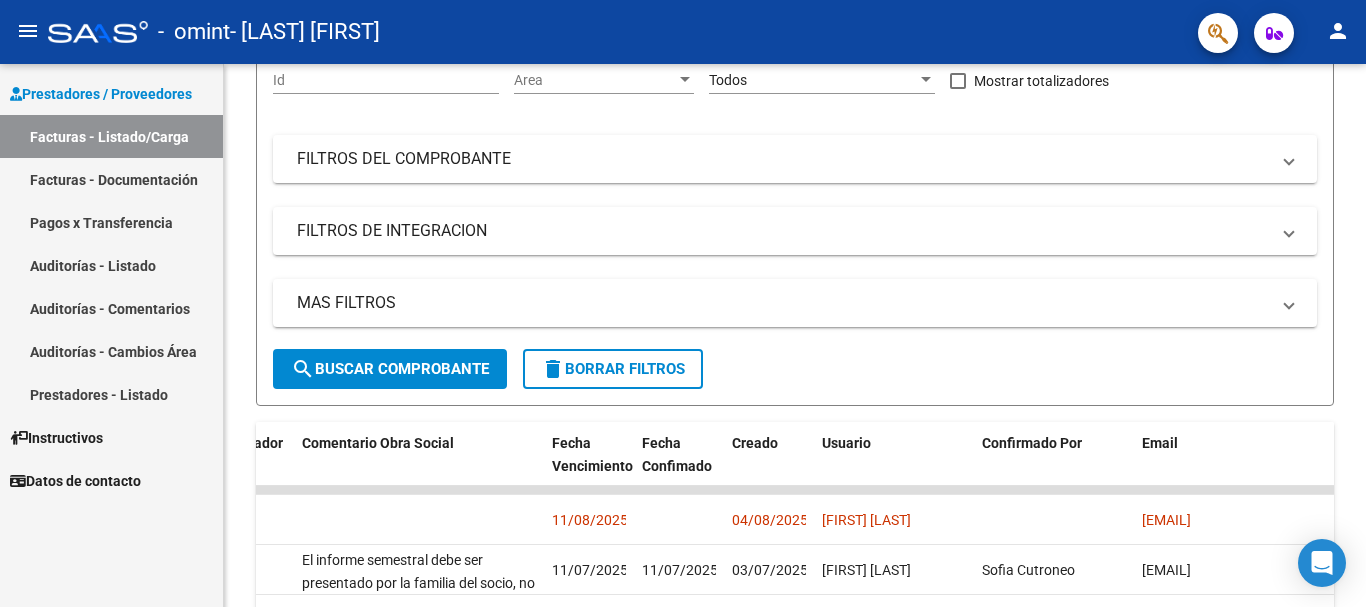 click on "person" 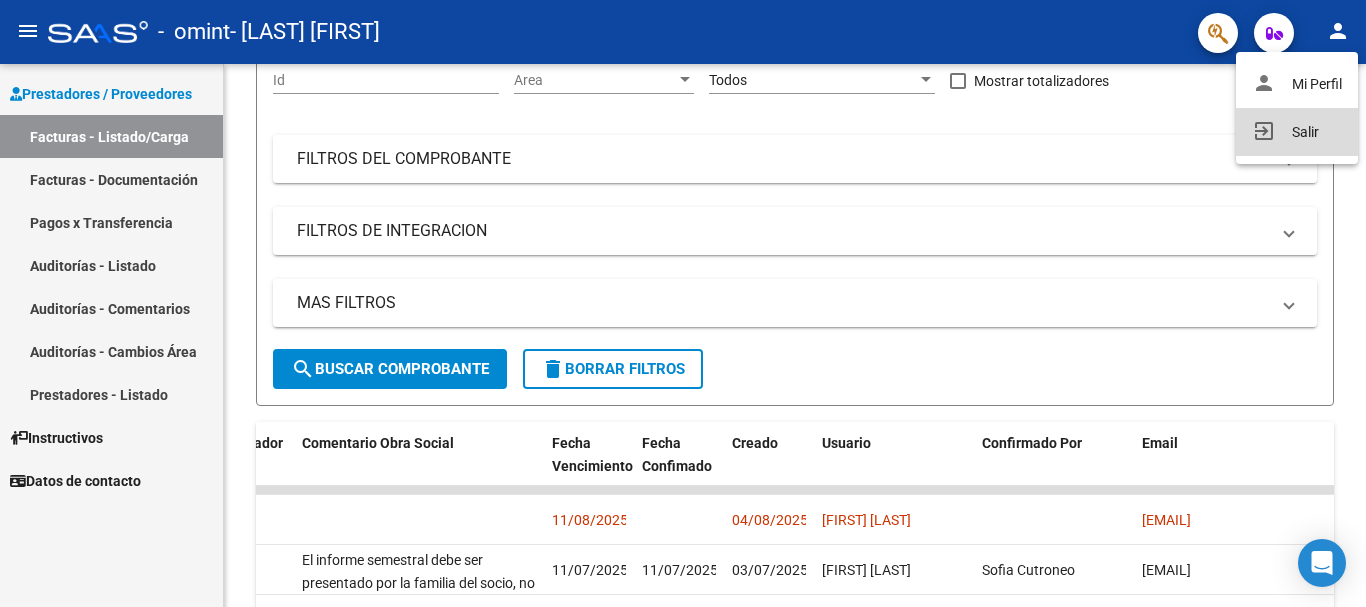 click on "exit_to_app  Salir" at bounding box center [1297, 132] 